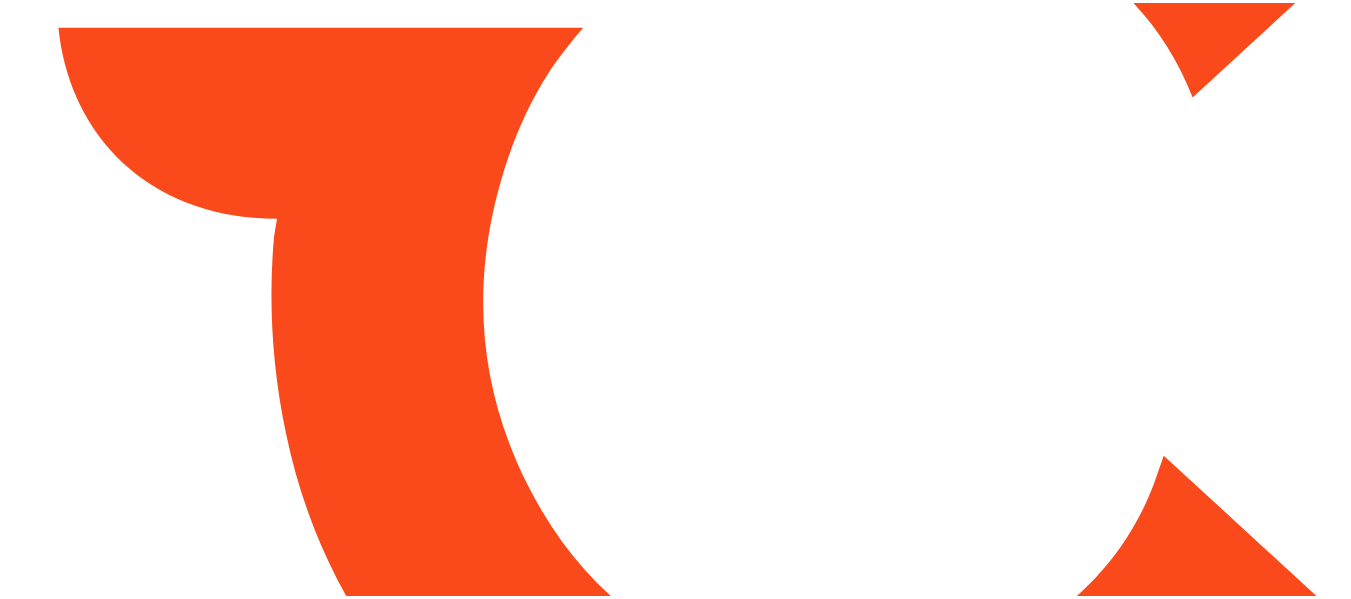 scroll, scrollTop: 0, scrollLeft: 0, axis: both 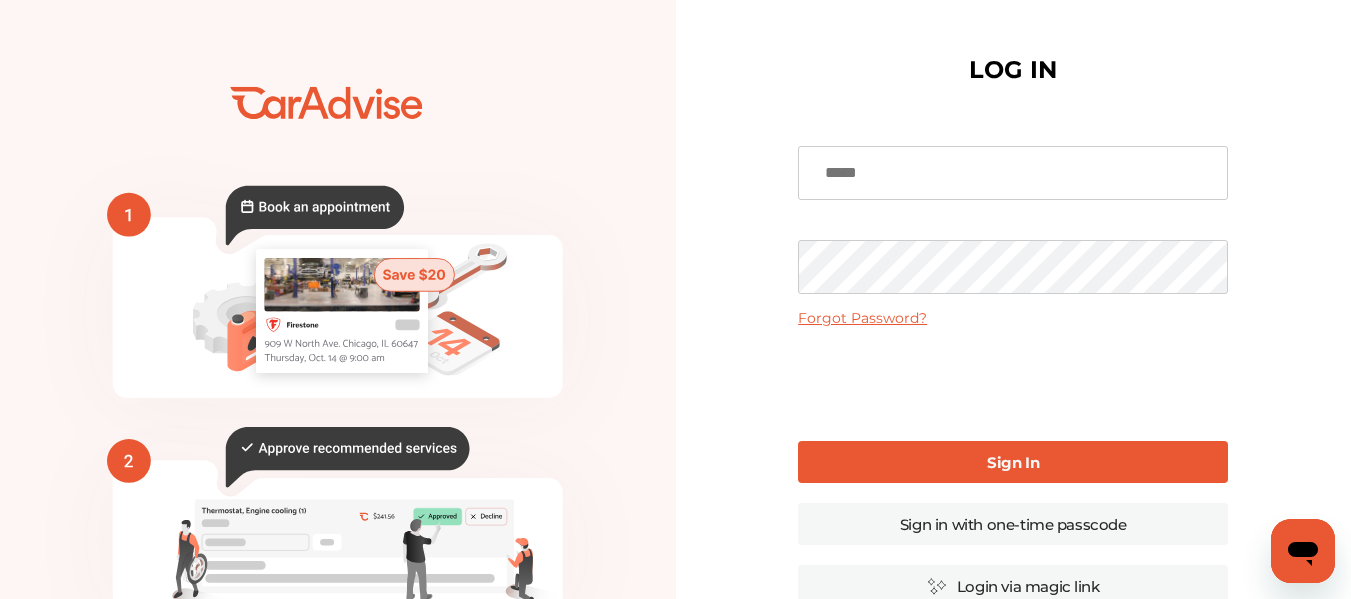 click on "Sign In" at bounding box center [1013, 462] 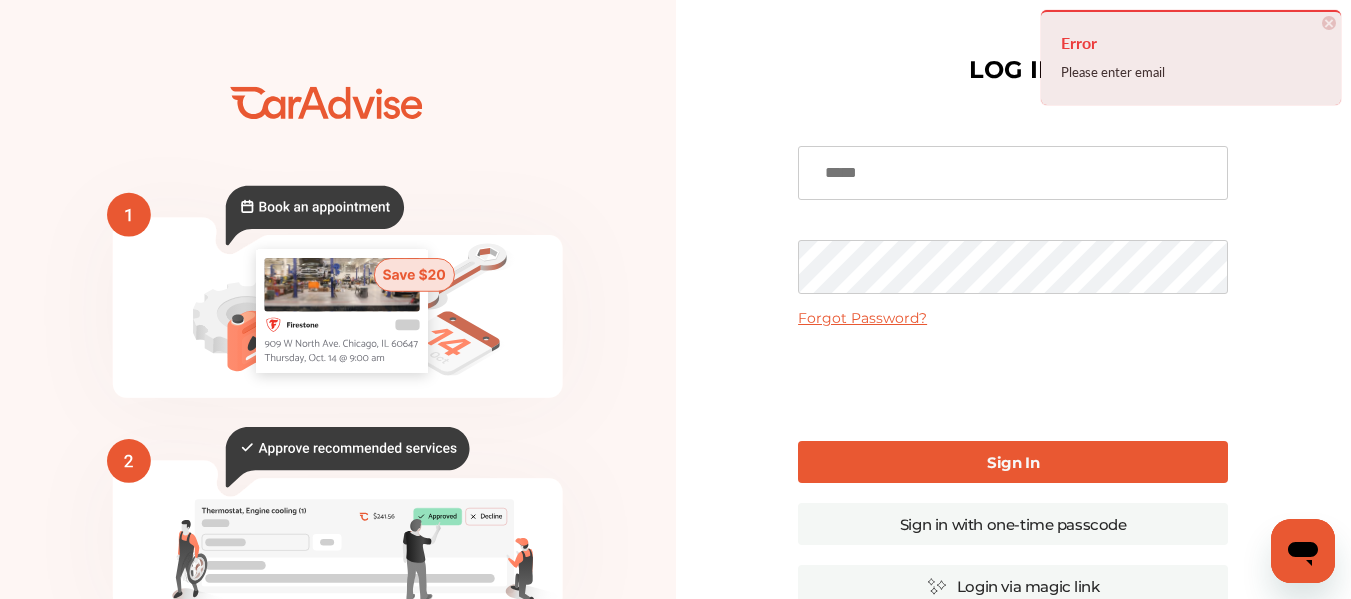 click at bounding box center (1013, 173) 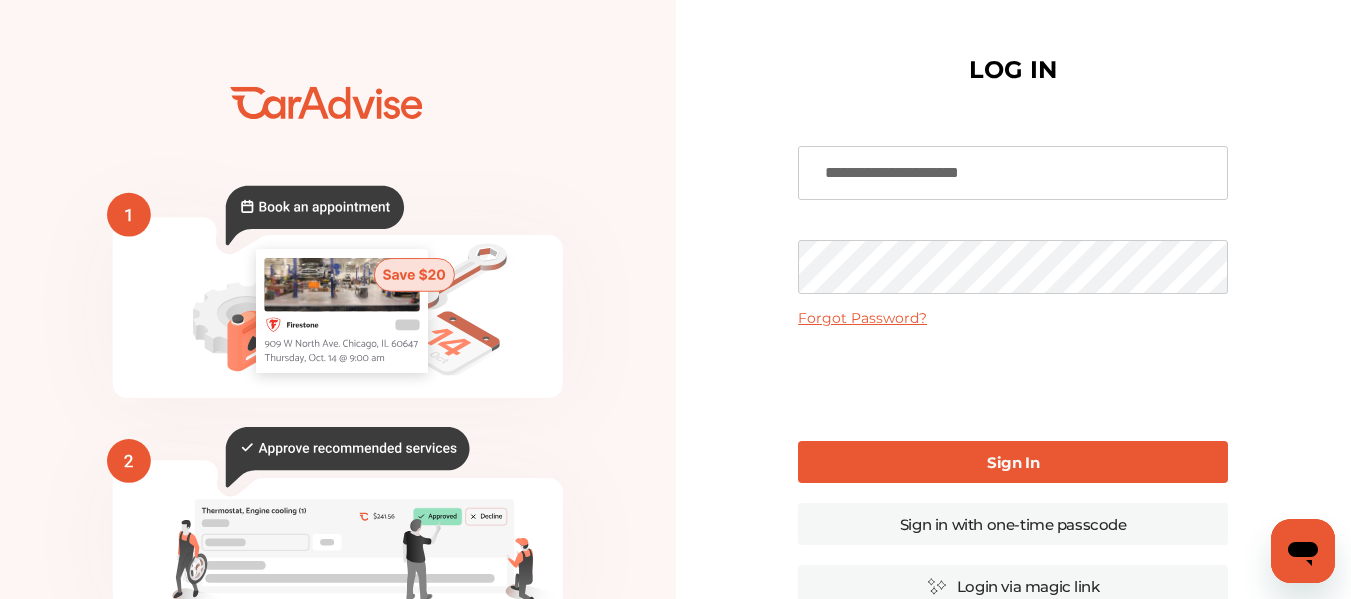 click on "Sign In" at bounding box center (1013, 462) 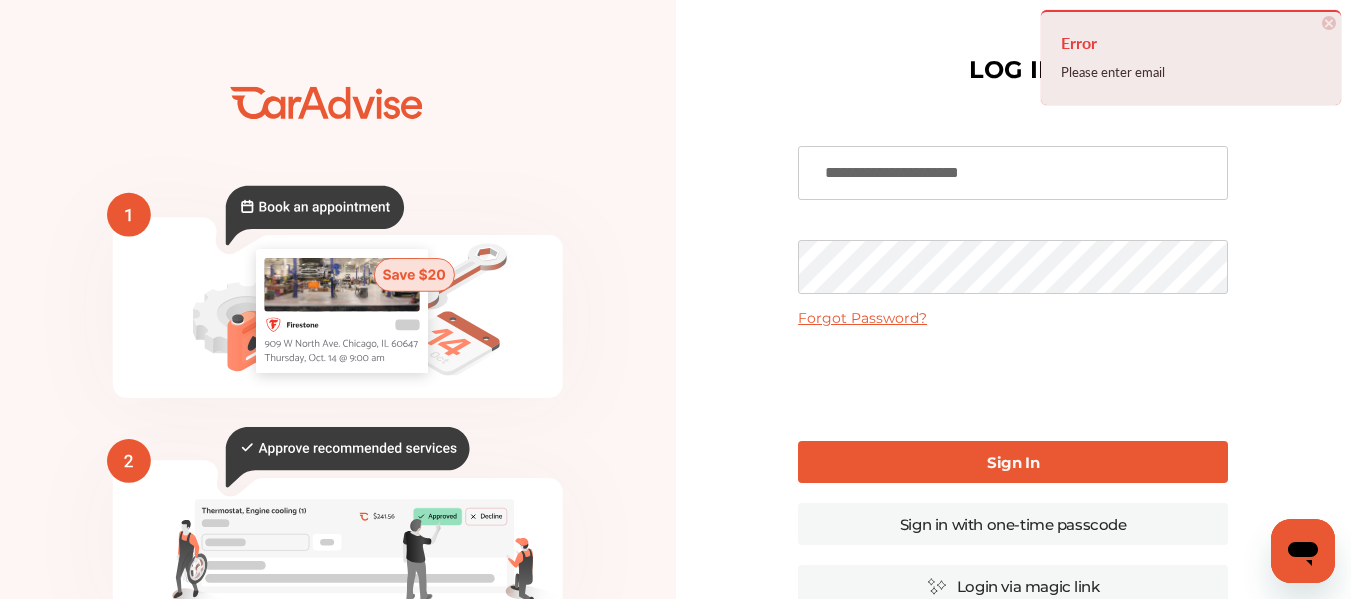 click on "**********" at bounding box center [1013, 173] 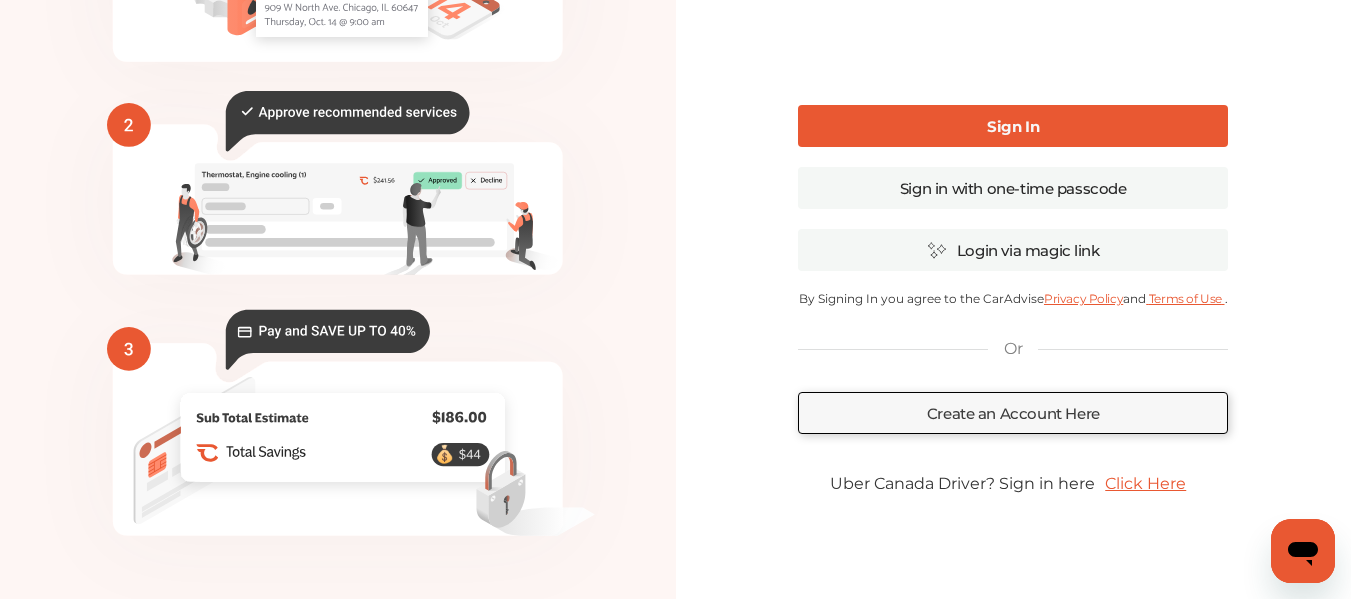scroll, scrollTop: 375, scrollLeft: 0, axis: vertical 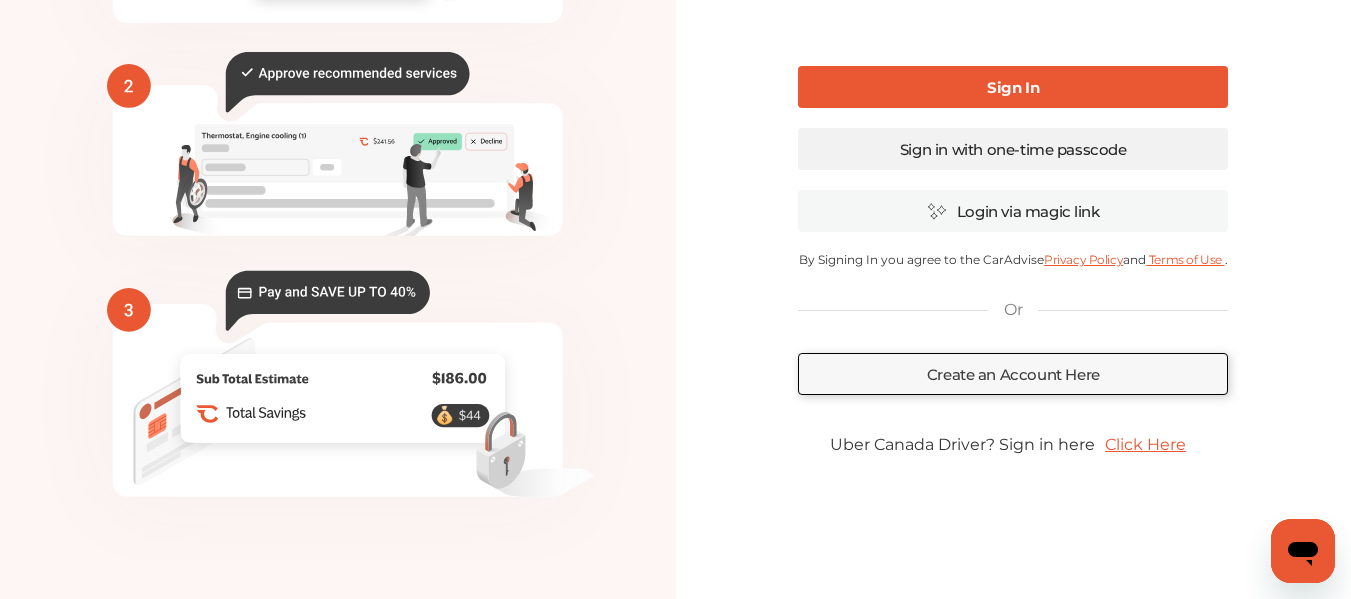 click on "Sign in with one-time passcode" at bounding box center [1013, 149] 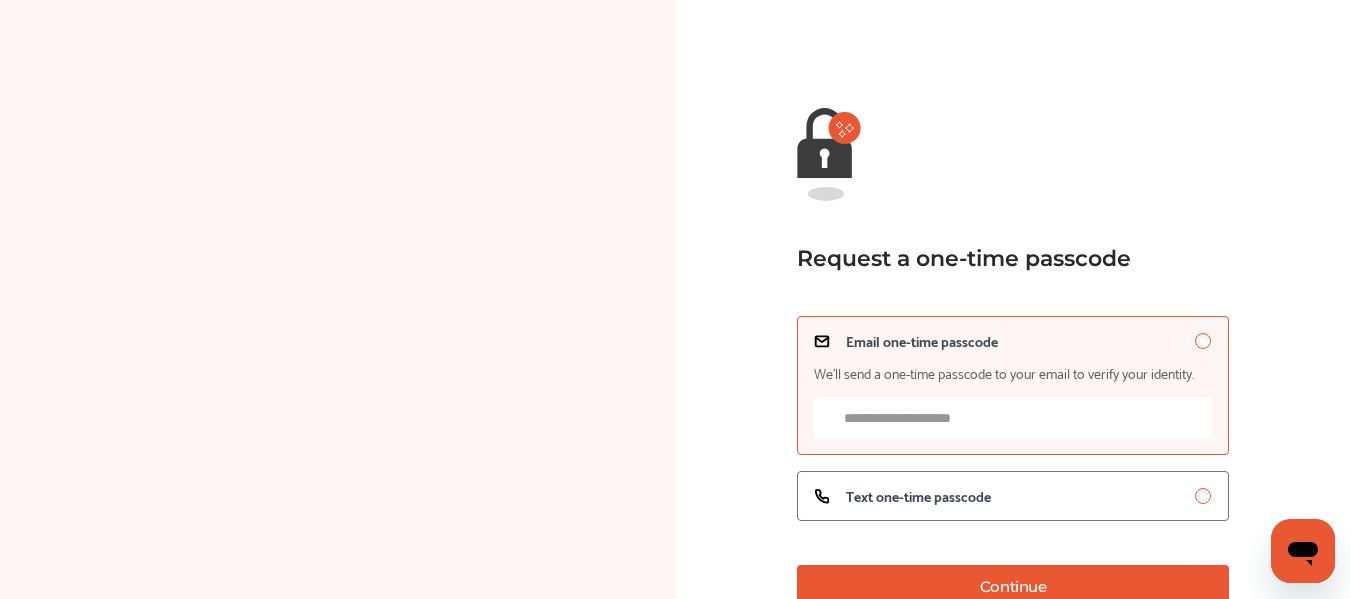 scroll, scrollTop: 282, scrollLeft: 0, axis: vertical 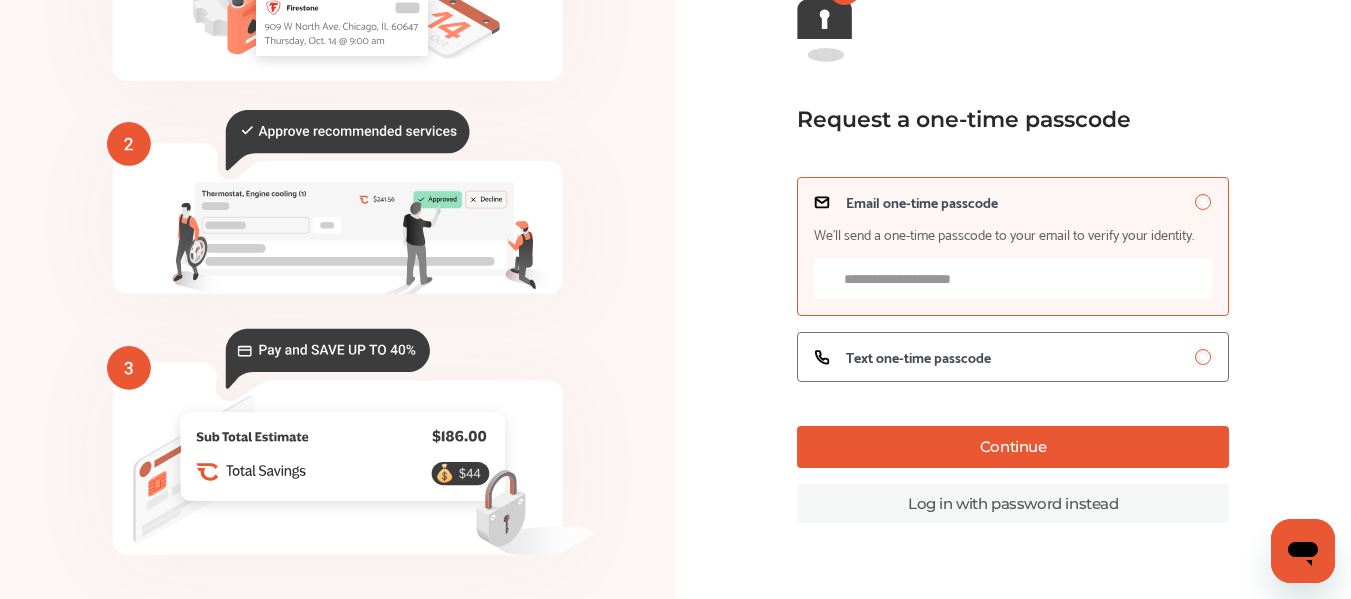 click on "Email one-time passcode We’ll send a one-time passcode to your email to verify your identity." at bounding box center [1013, 278] 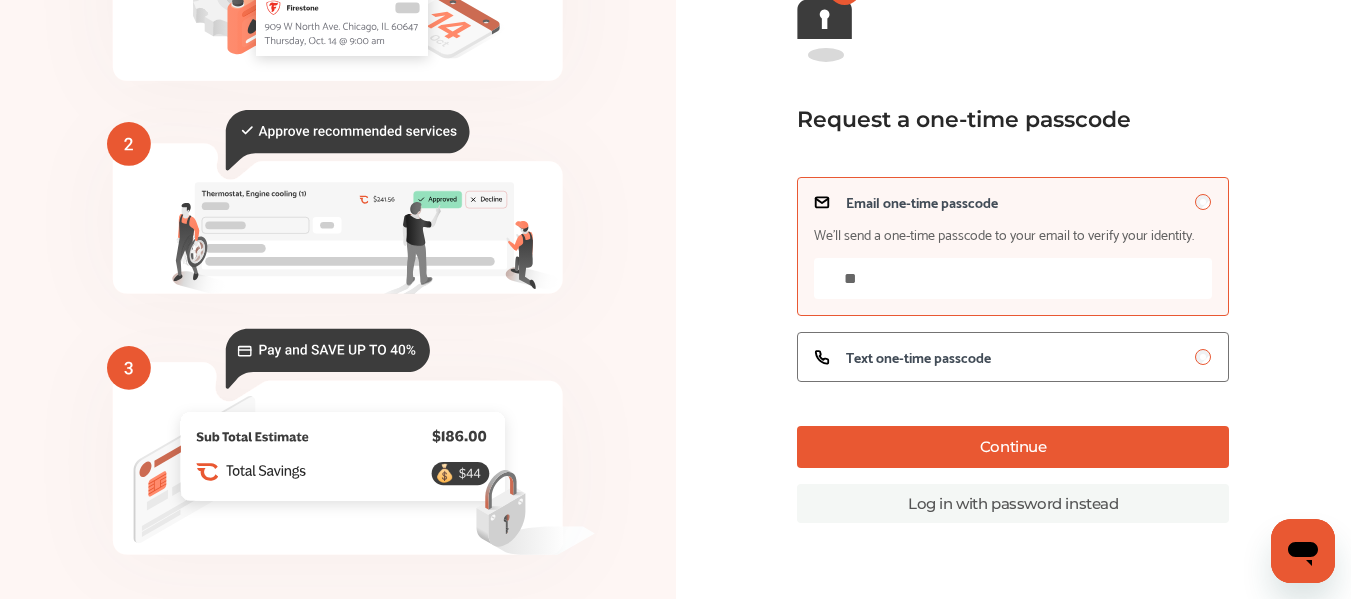 type on "*" 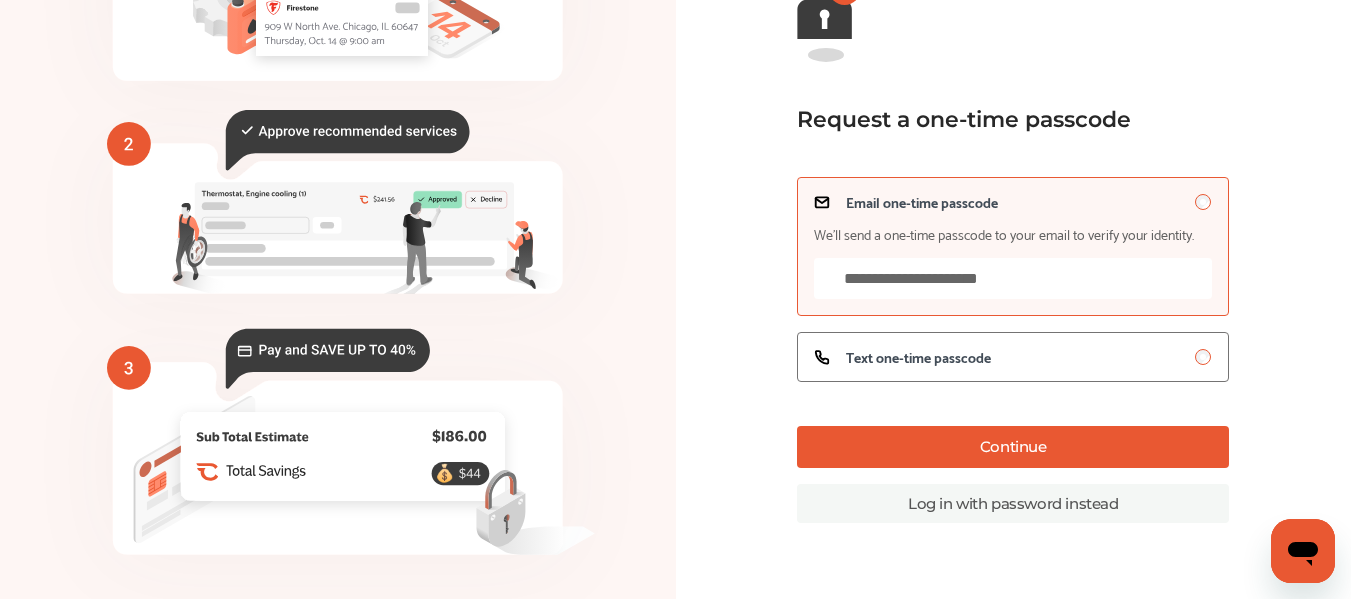type on "**********" 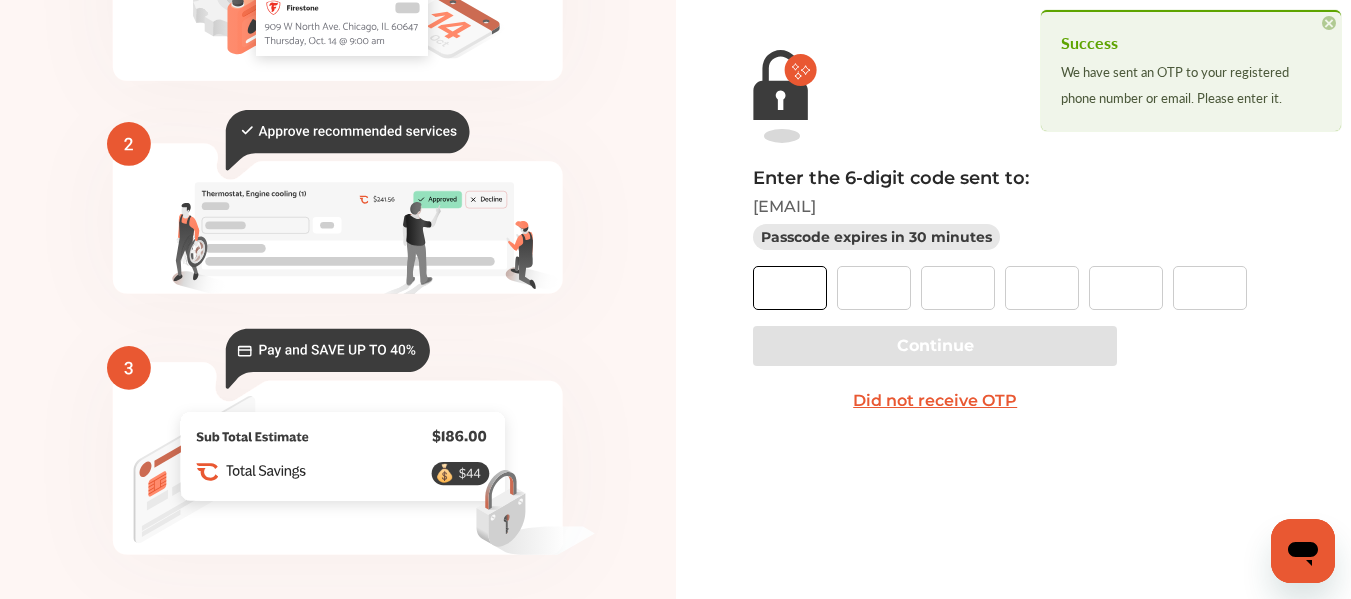 click at bounding box center (790, 288) 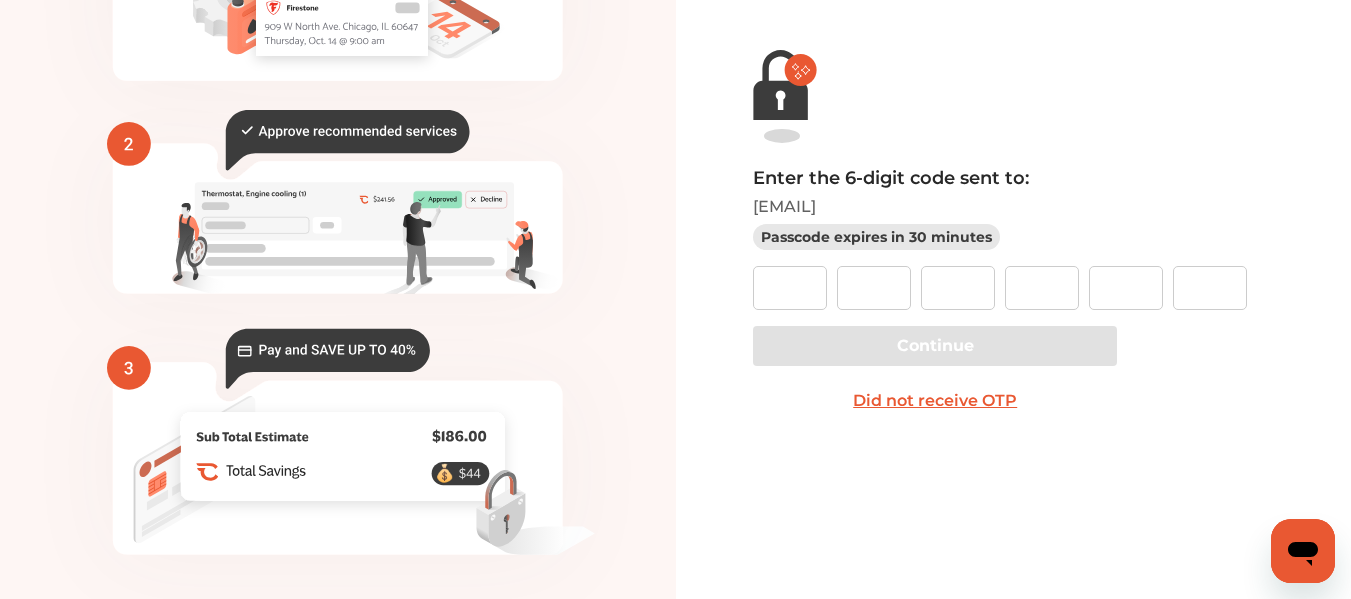 drag, startPoint x: 802, startPoint y: 312, endPoint x: 797, endPoint y: 298, distance: 14.866069 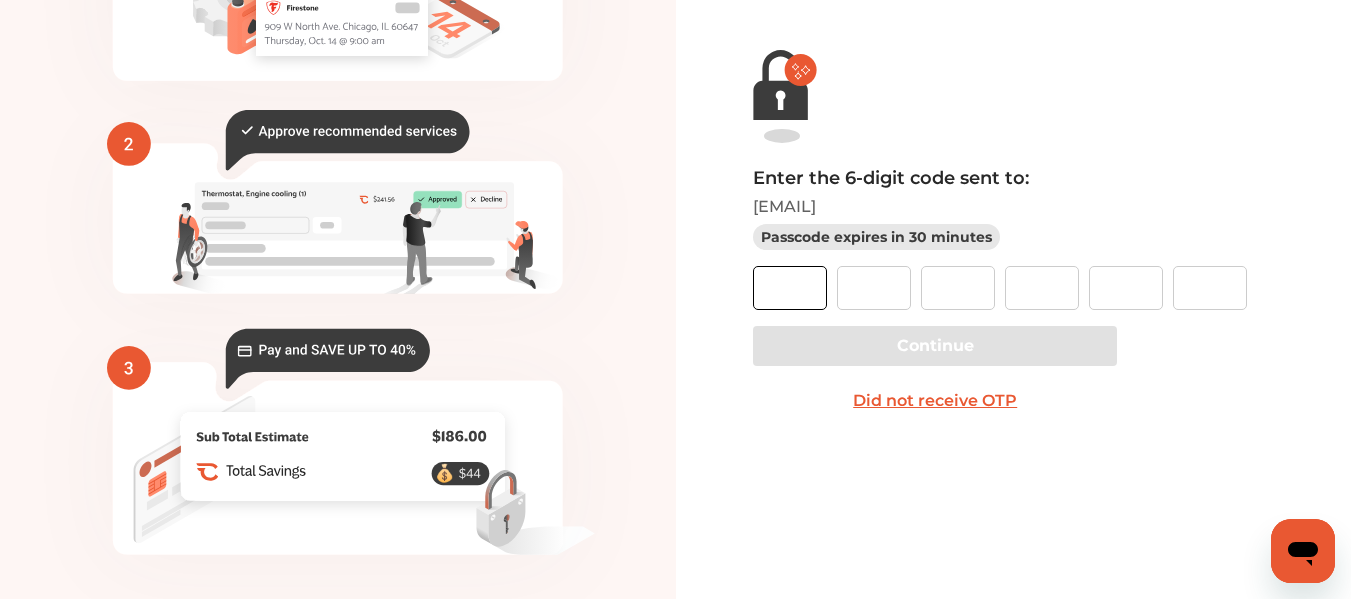 click at bounding box center (790, 288) 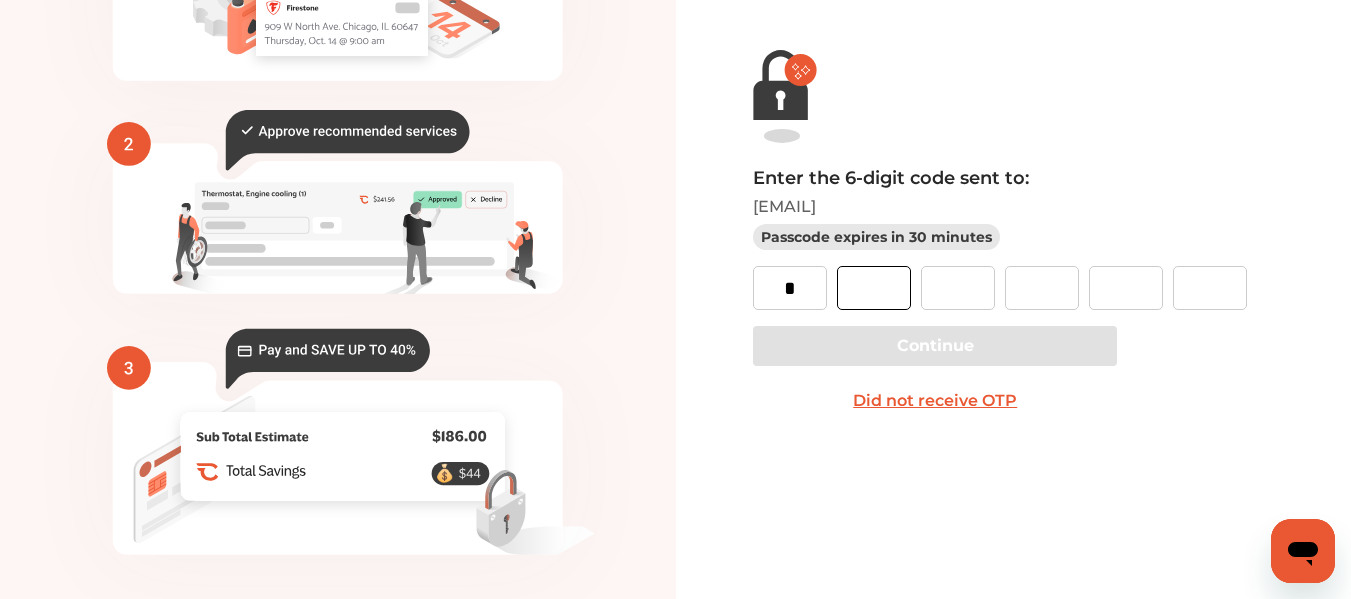 type on "*" 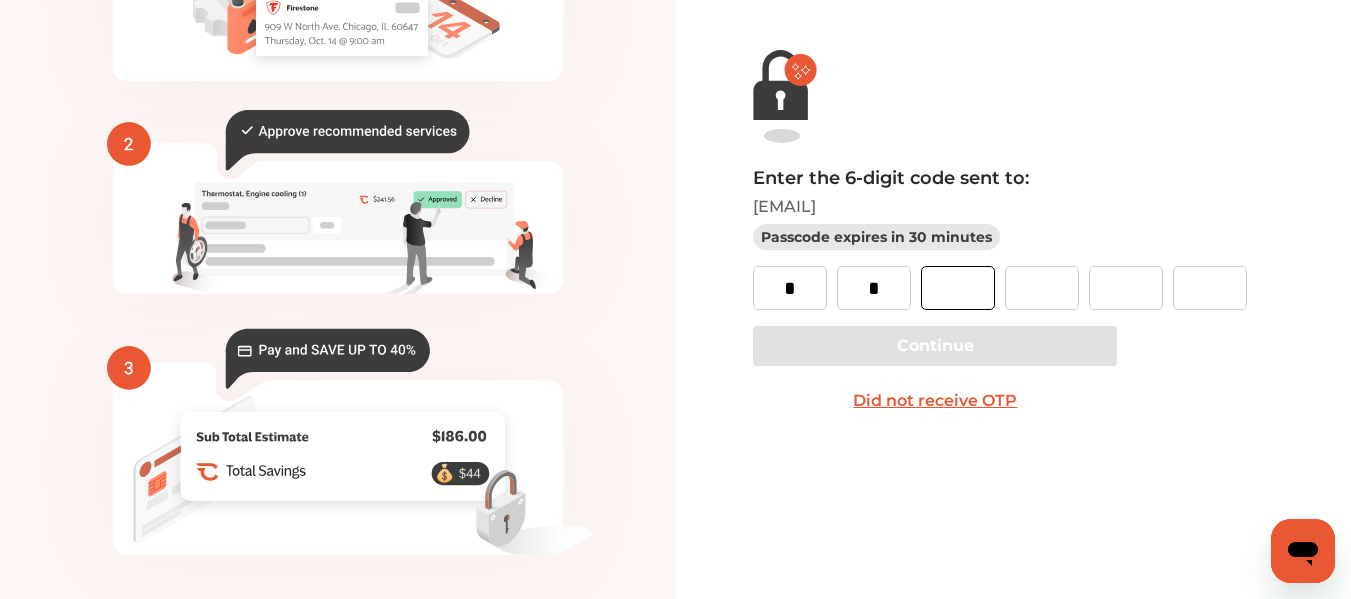 type on "*" 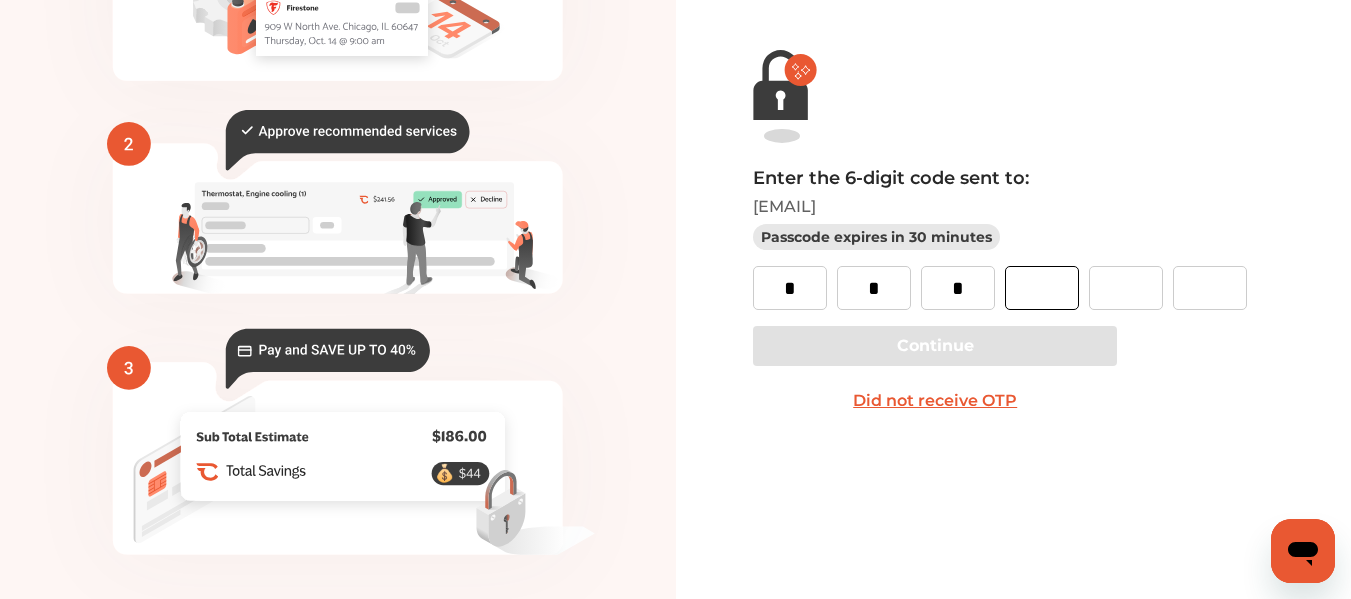 type on "*" 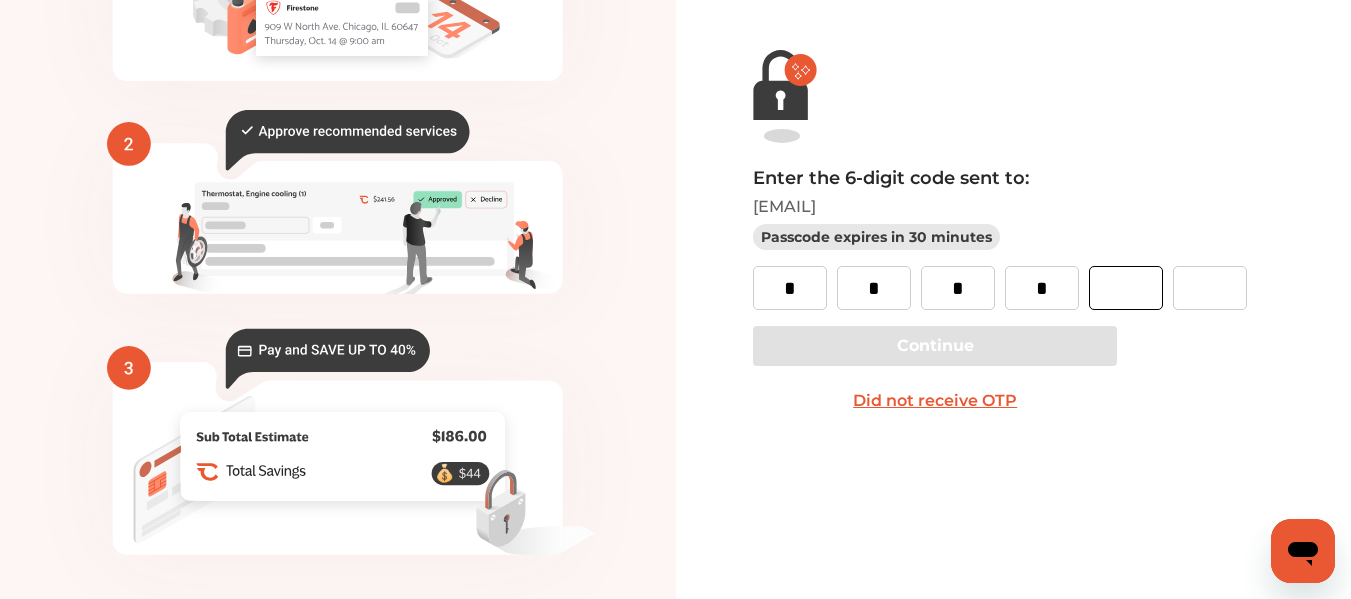 type on "*" 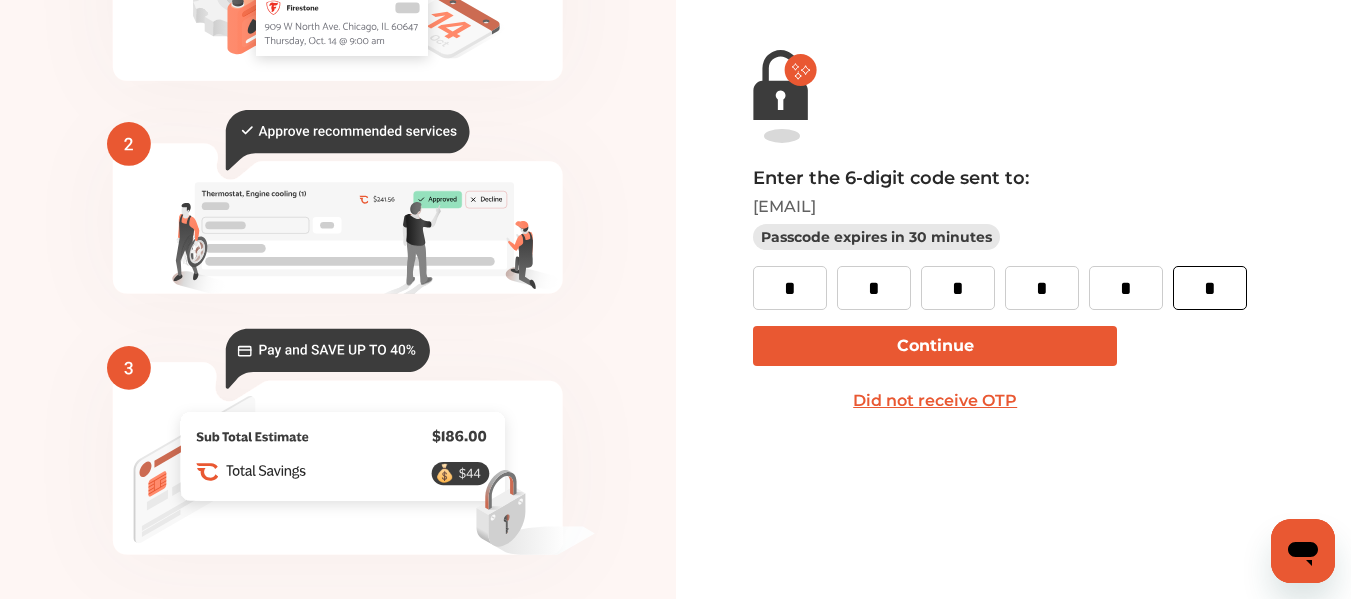 type on "*" 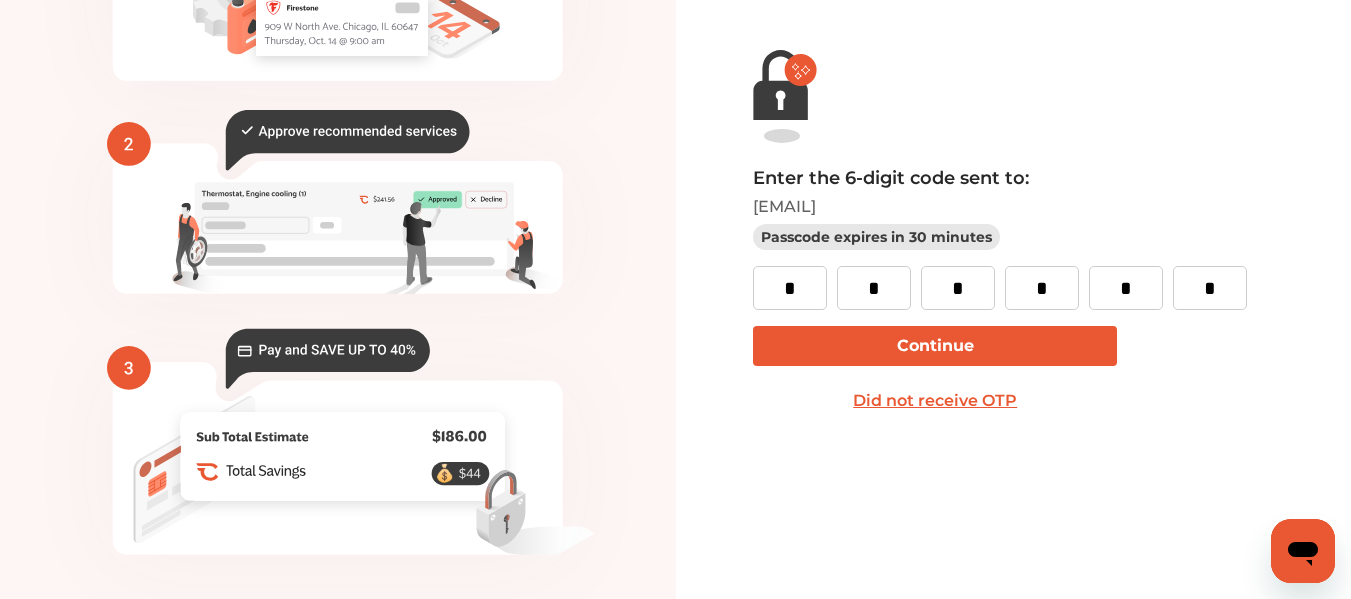 click on "Continue" at bounding box center (935, 346) 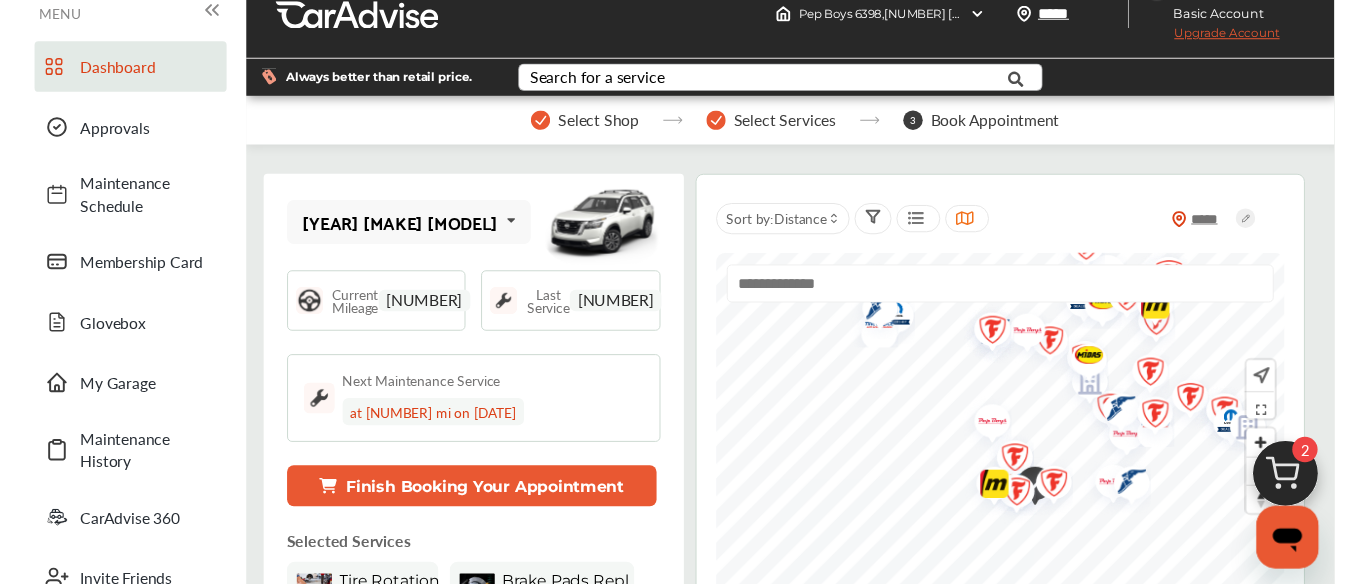 scroll, scrollTop: 0, scrollLeft: 0, axis: both 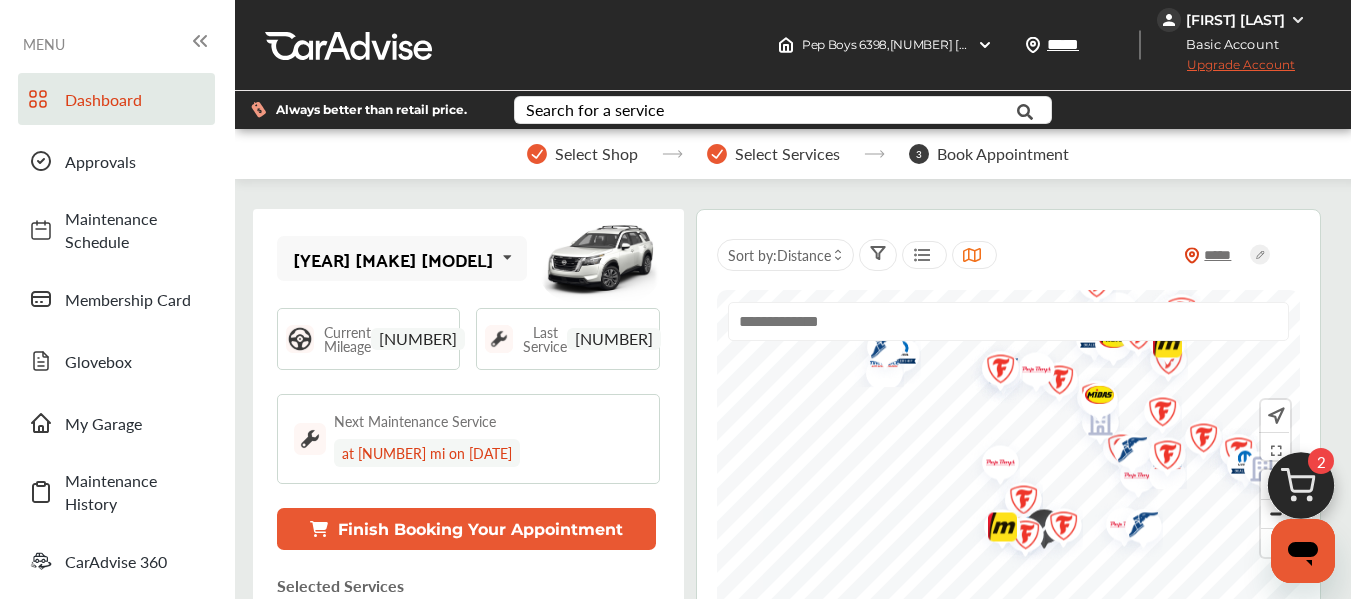 click on "Select Shop Select Services [NUMBER] Book Appointment" at bounding box center [798, 154] 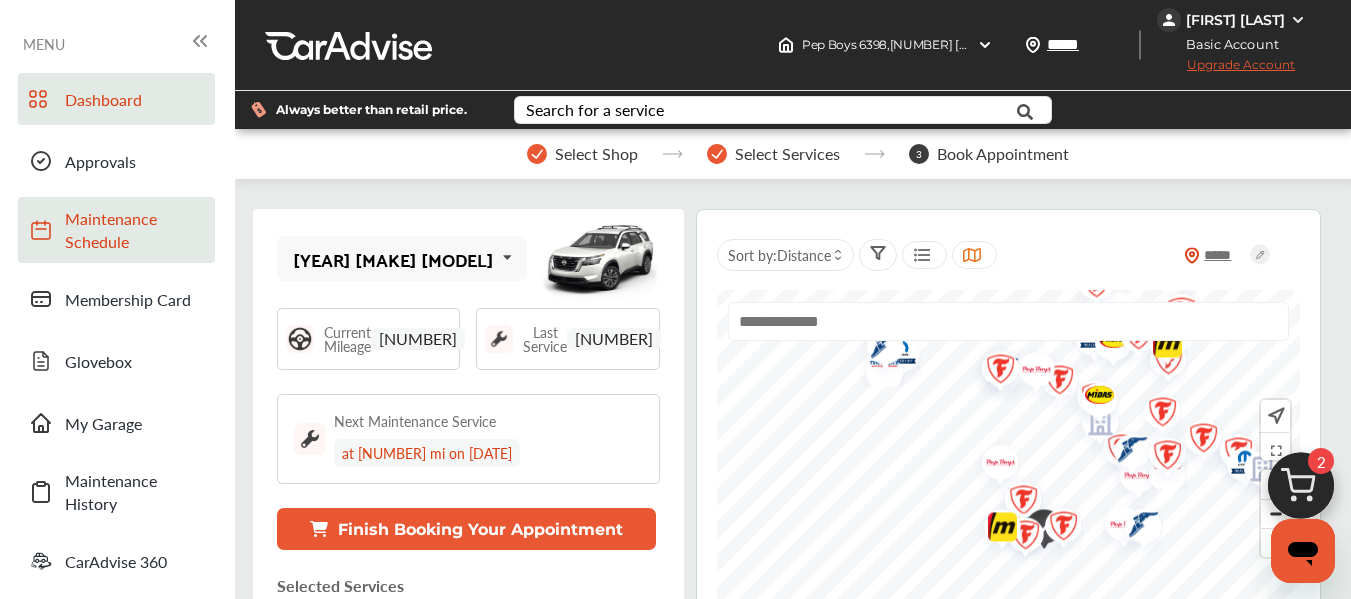 click on "Maintenance Schedule" at bounding box center [135, 230] 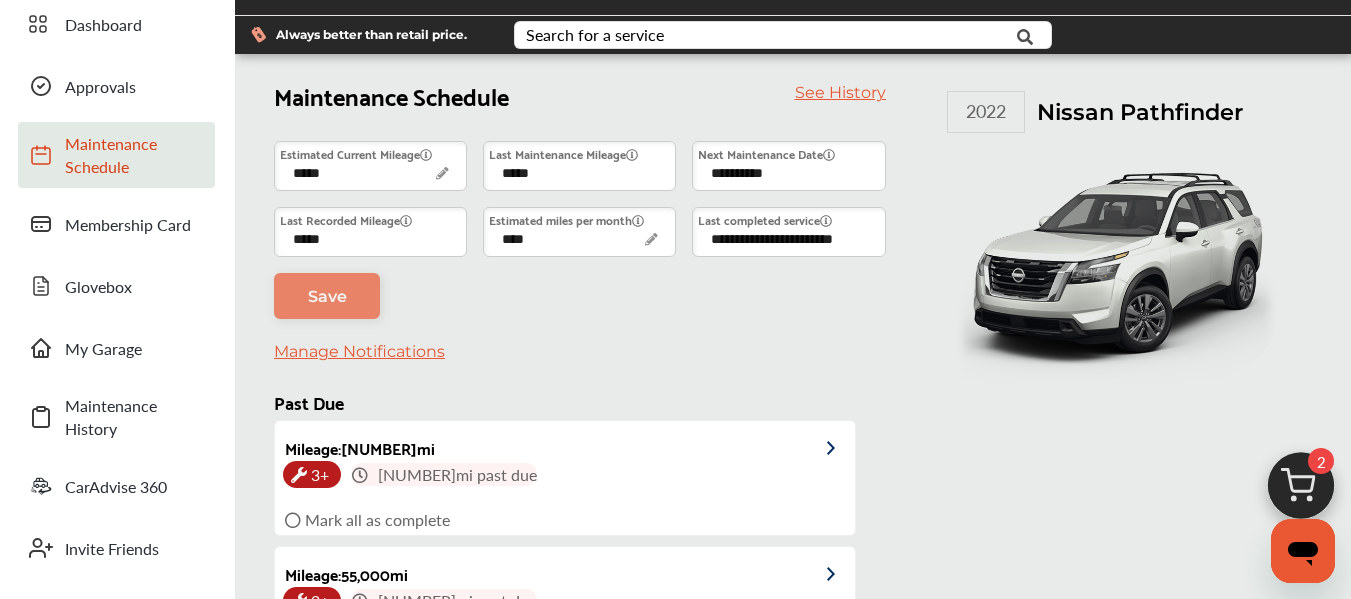 scroll, scrollTop: 410, scrollLeft: 0, axis: vertical 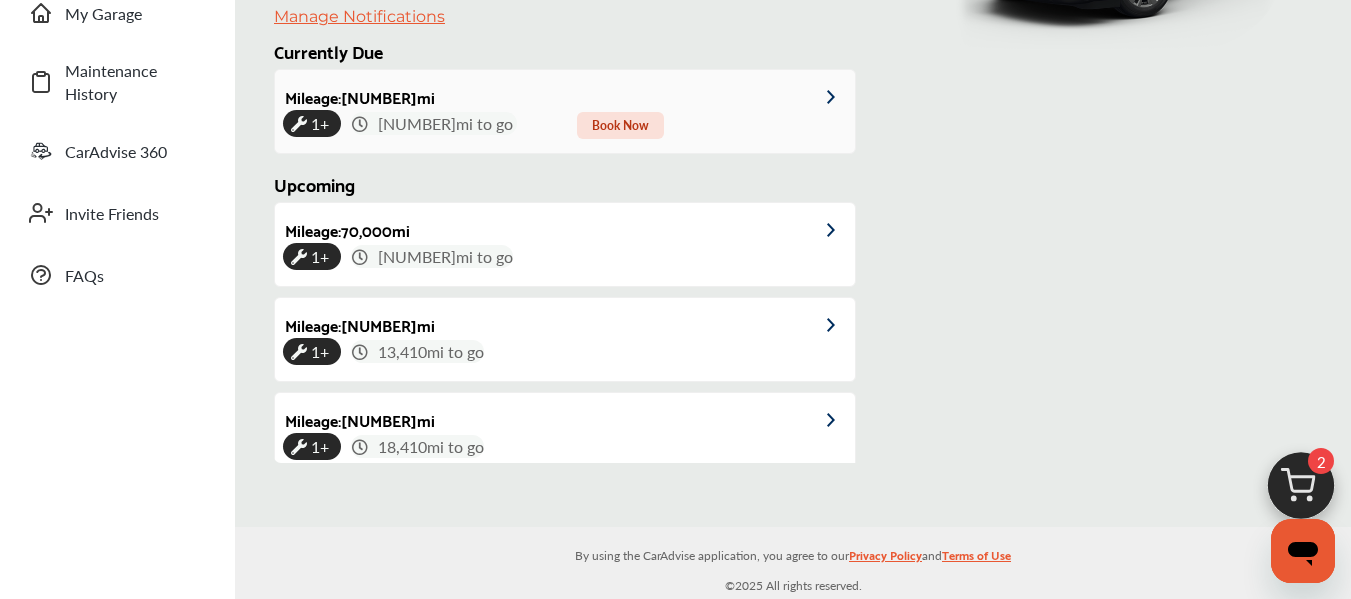 click on "Book Now" at bounding box center (620, 125) 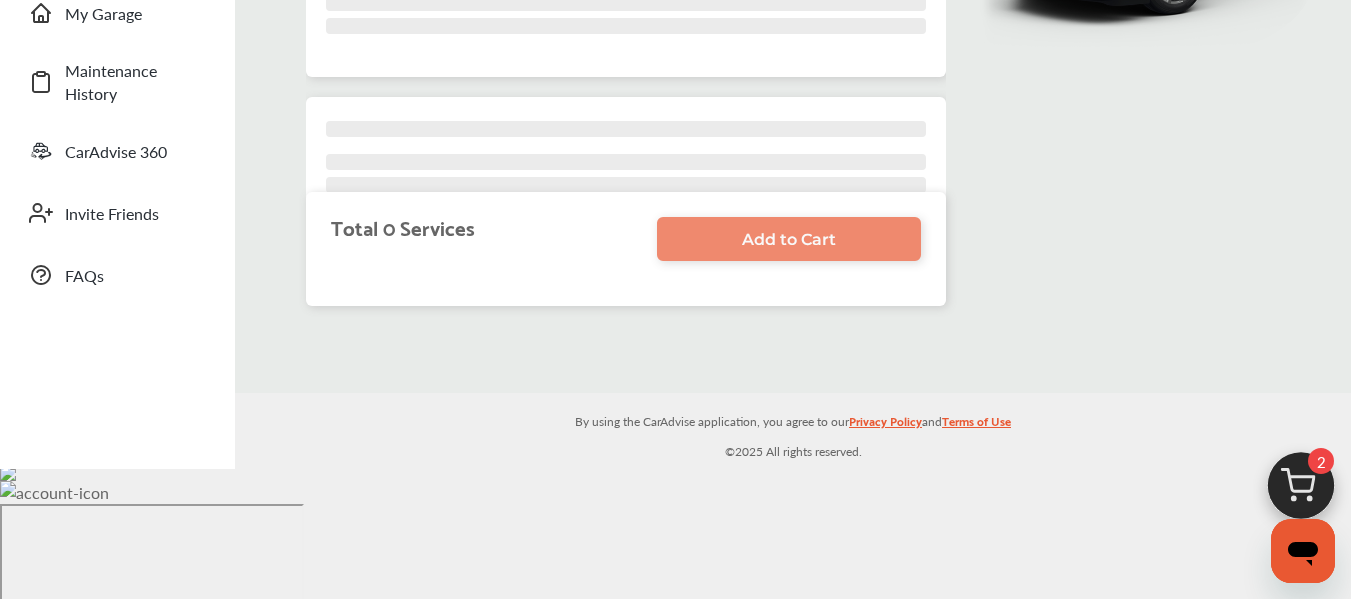 scroll, scrollTop: 0, scrollLeft: 0, axis: both 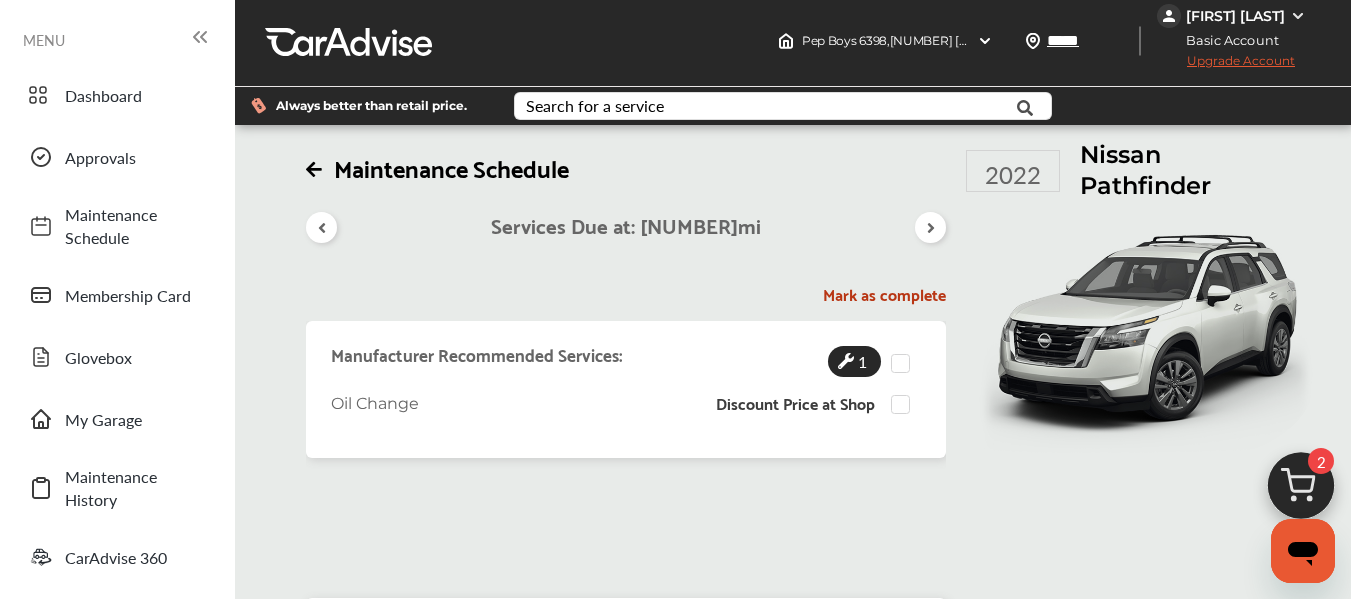 click on "Add to Cart" at bounding box center (789, 645) 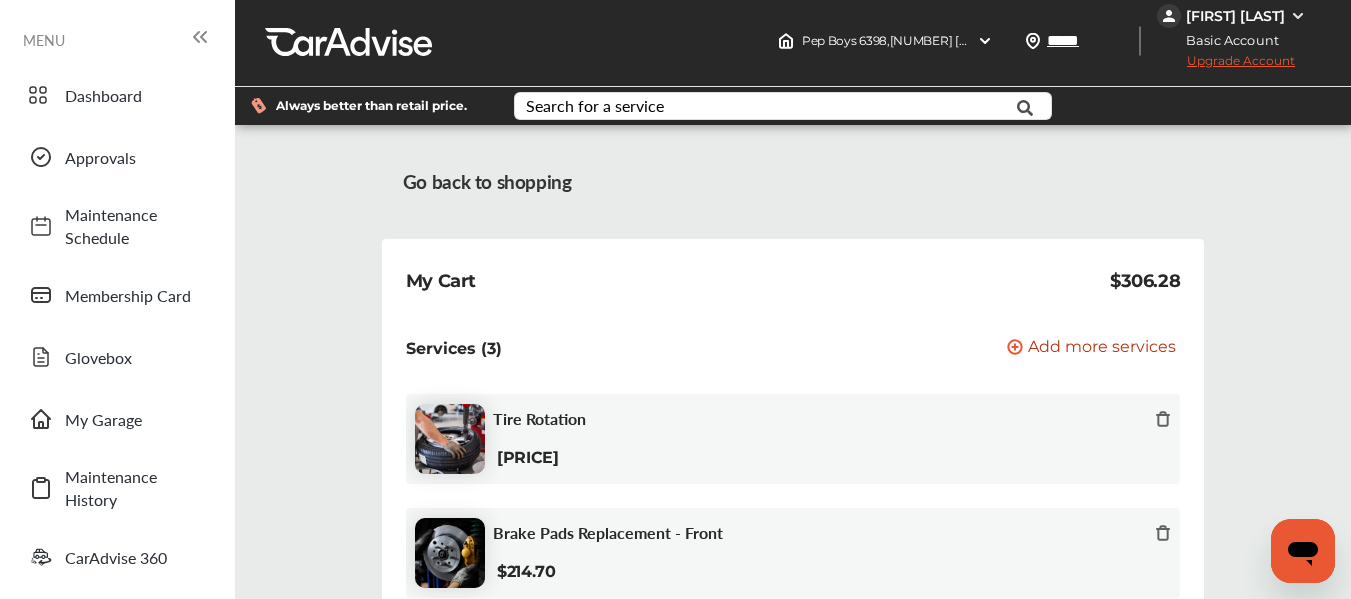 scroll, scrollTop: 0, scrollLeft: 0, axis: both 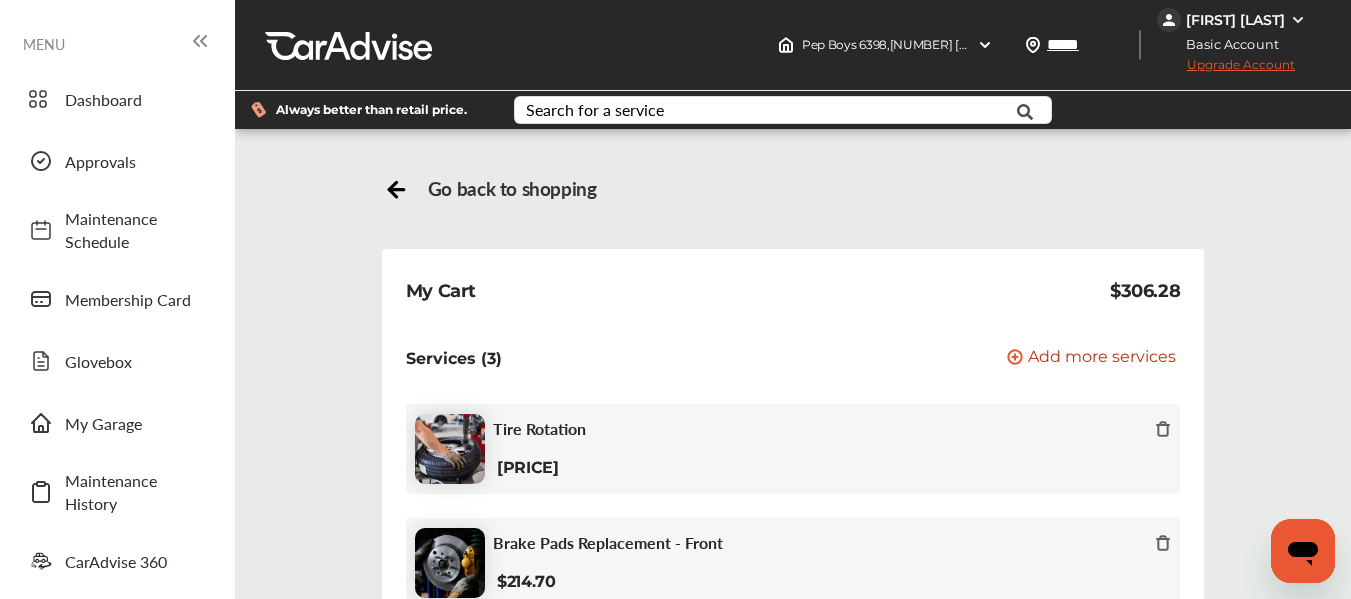 click 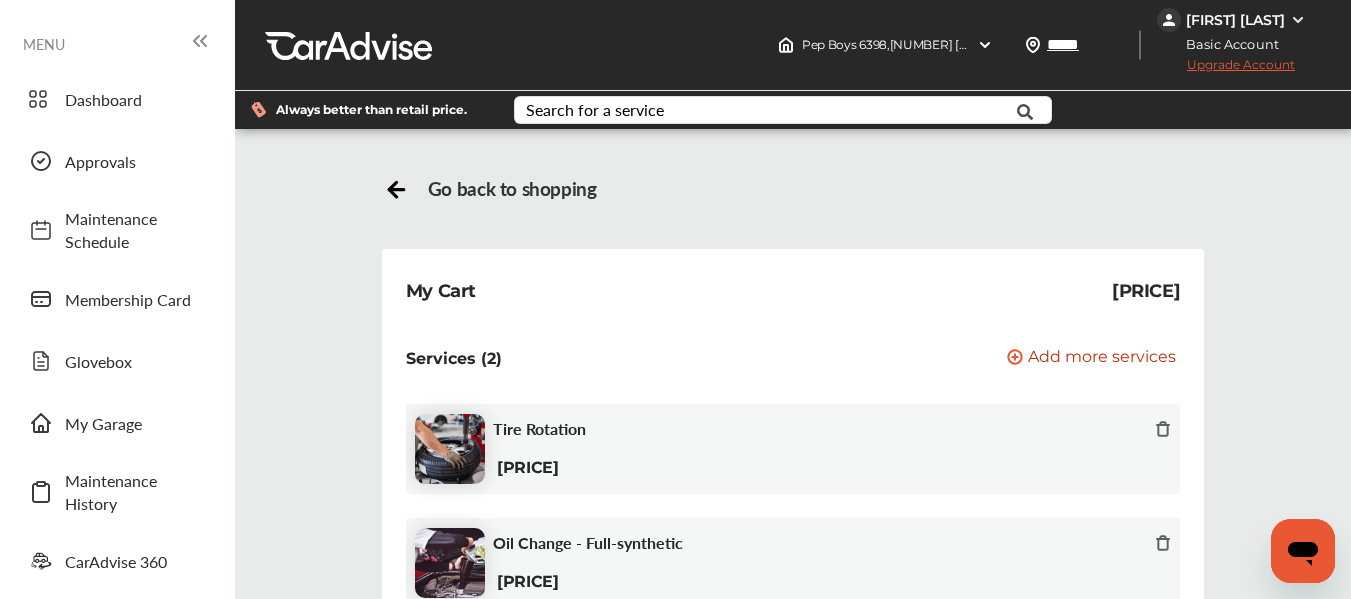 scroll, scrollTop: 361, scrollLeft: 0, axis: vertical 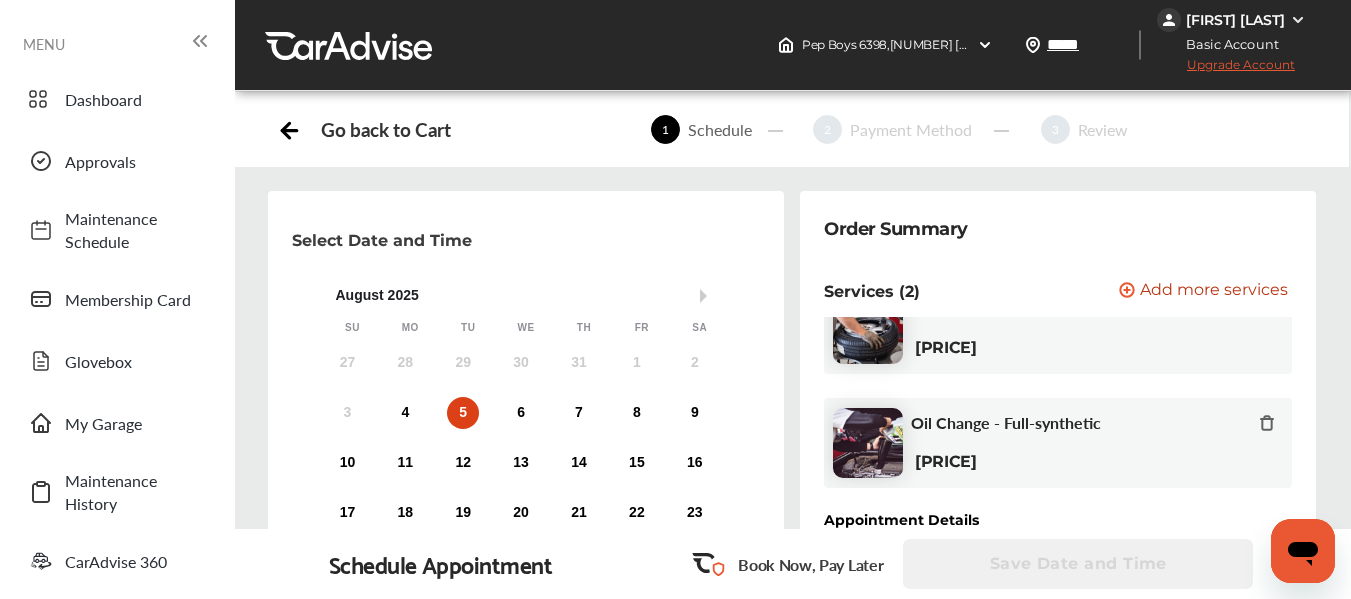 click on "Change" at bounding box center [1244, 587] 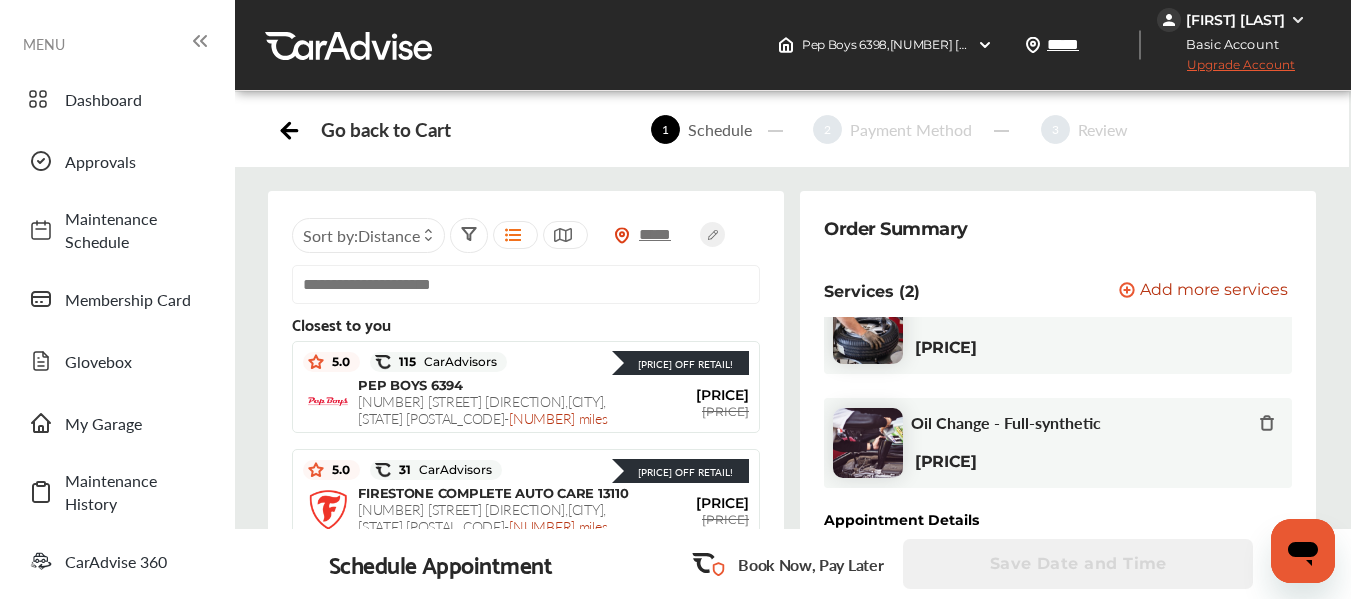 scroll, scrollTop: 100, scrollLeft: 0, axis: vertical 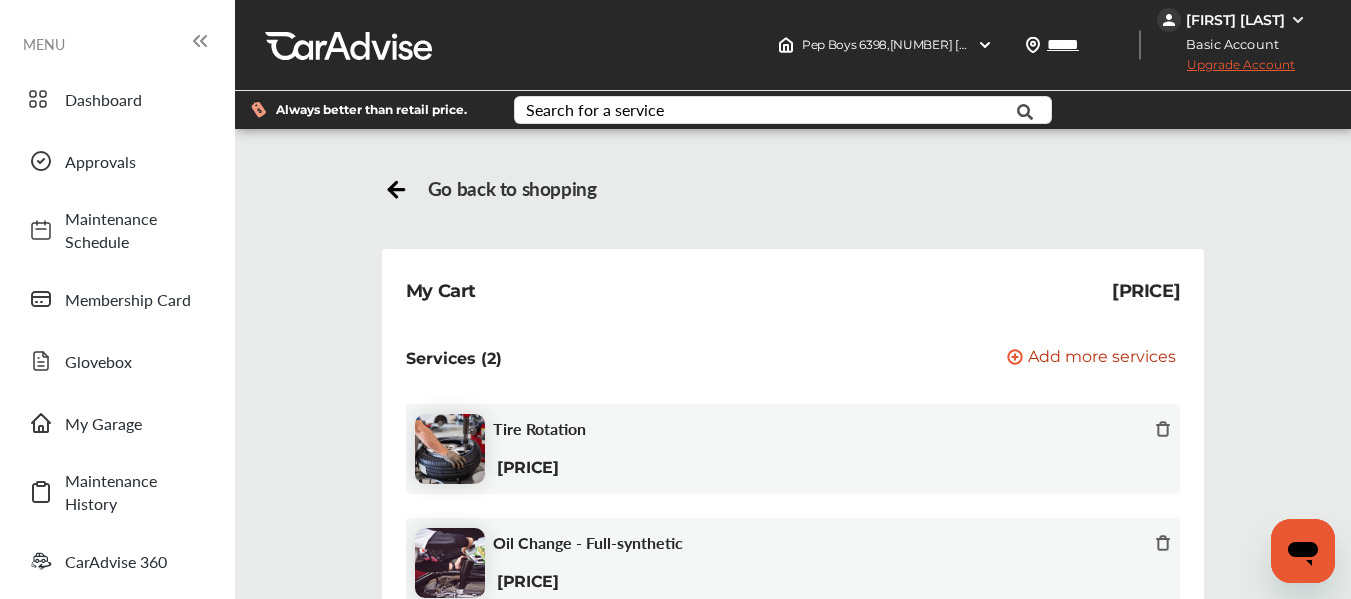 click on "Go to checkout" at bounding box center (1036, 783) 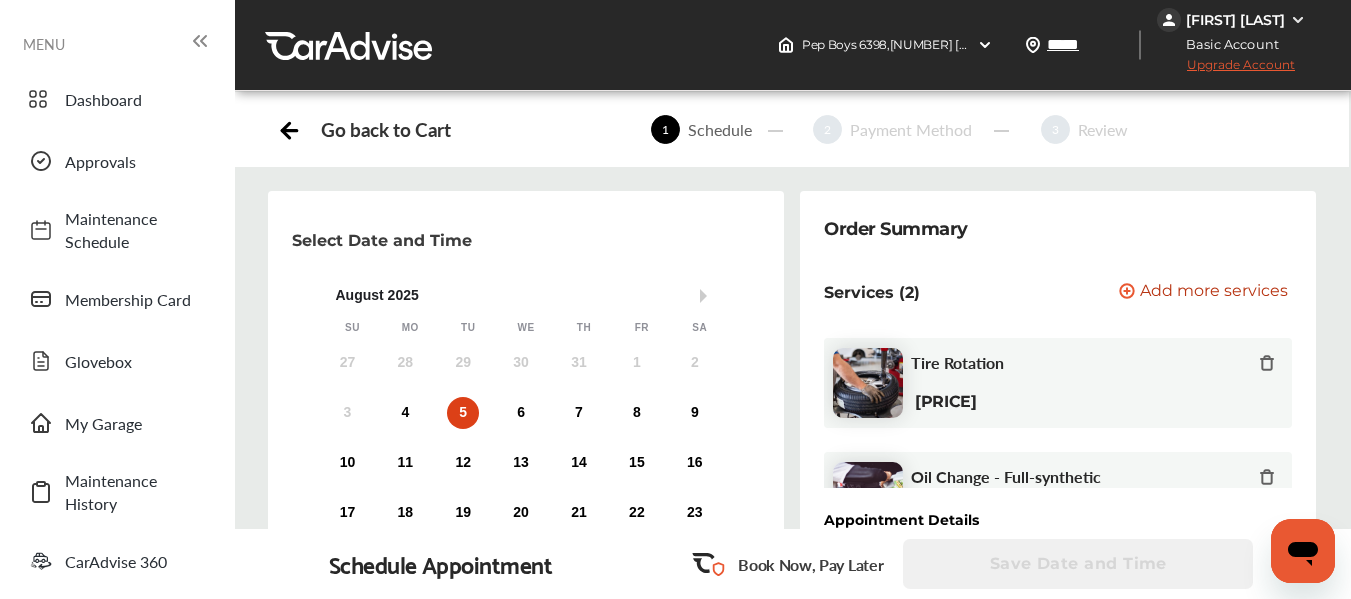 scroll, scrollTop: 0, scrollLeft: 0, axis: both 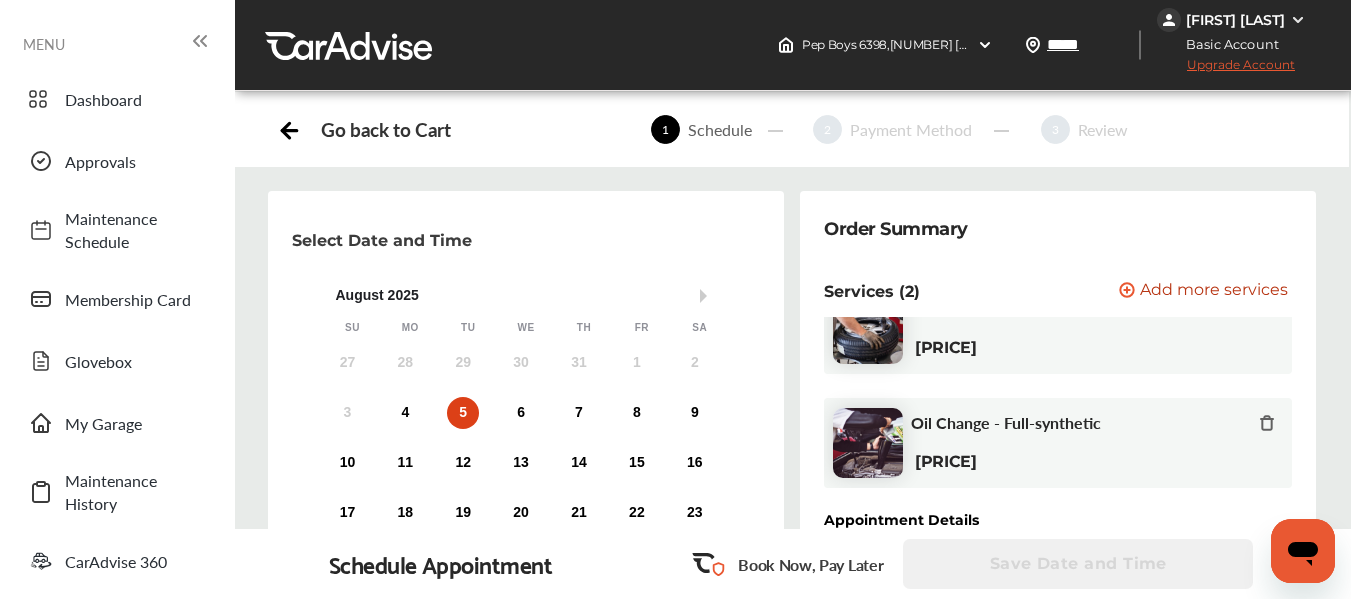 click on "5" at bounding box center [463, 413] 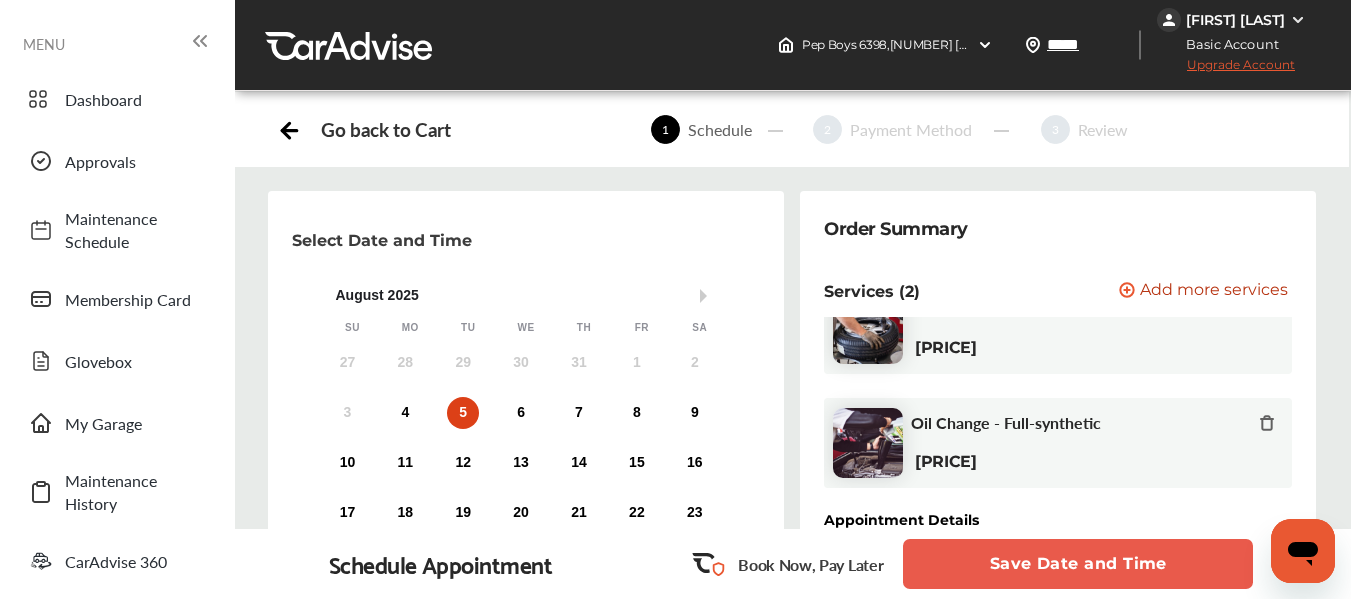scroll, scrollTop: 914, scrollLeft: 0, axis: vertical 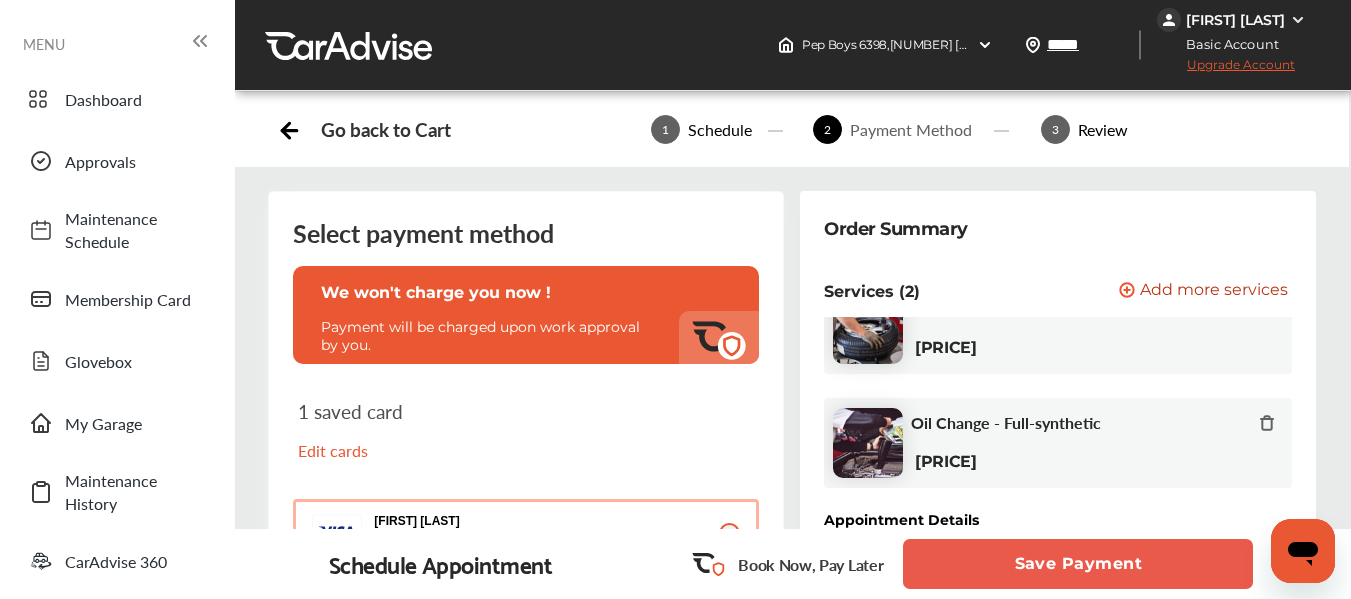 click on "Edit cards" at bounding box center (407, 450) 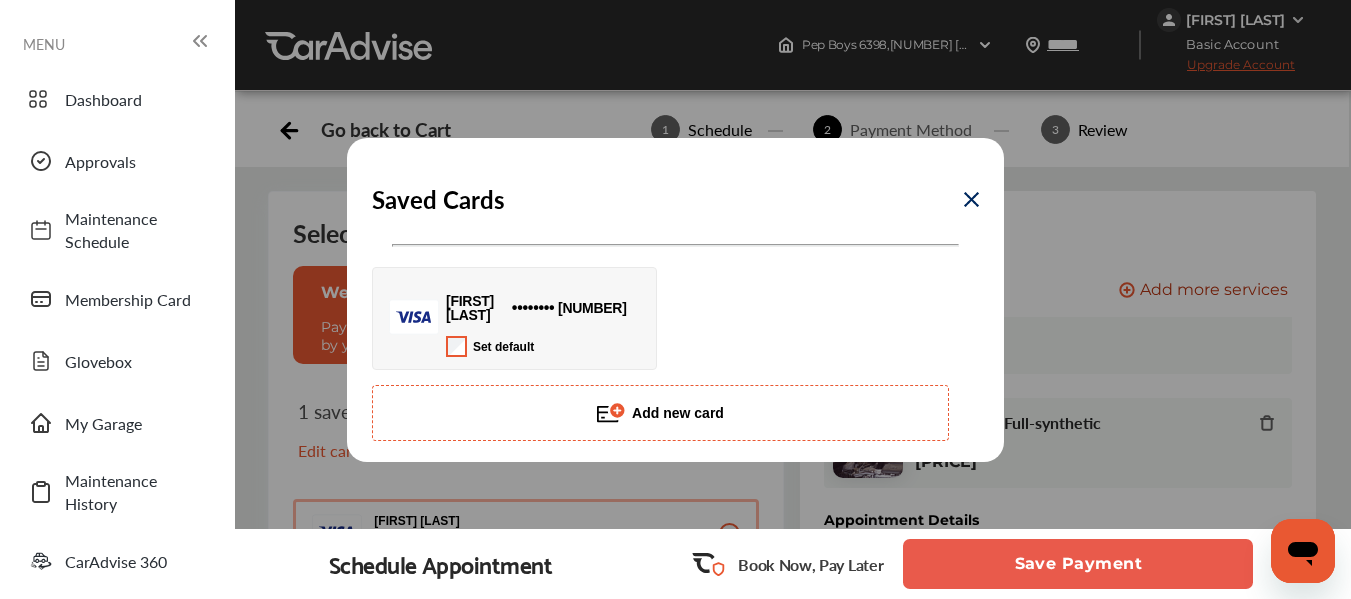 click on "Add new card" at bounding box center (661, 413) 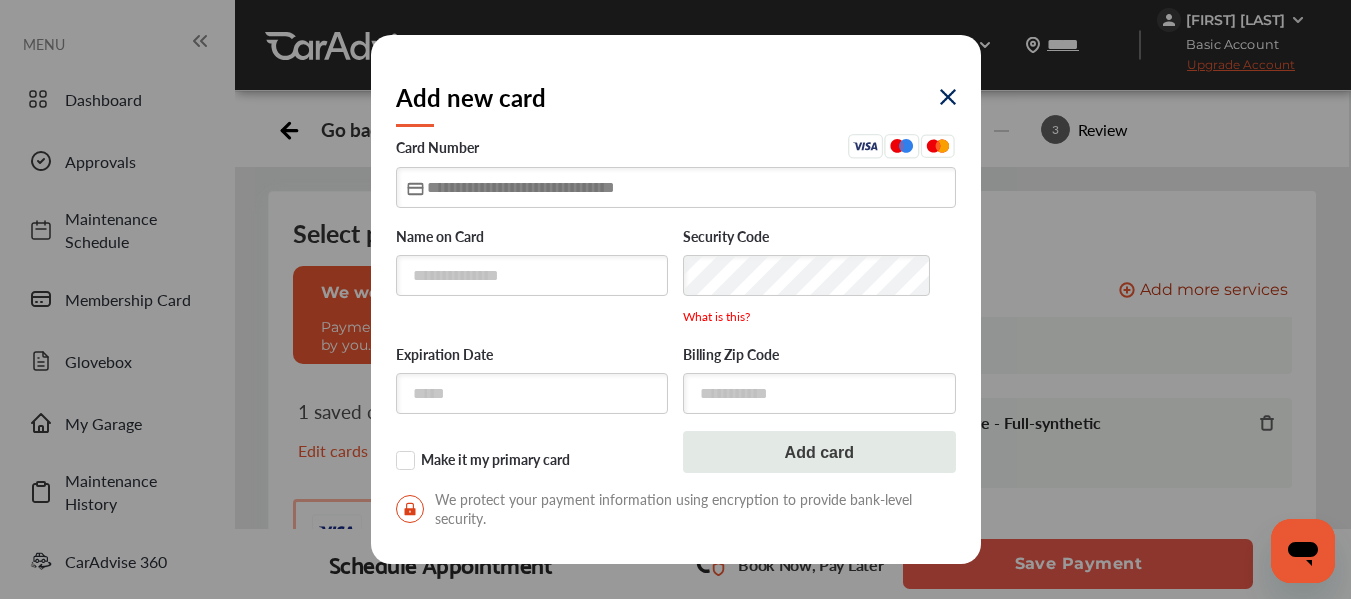 click at bounding box center (676, 187) 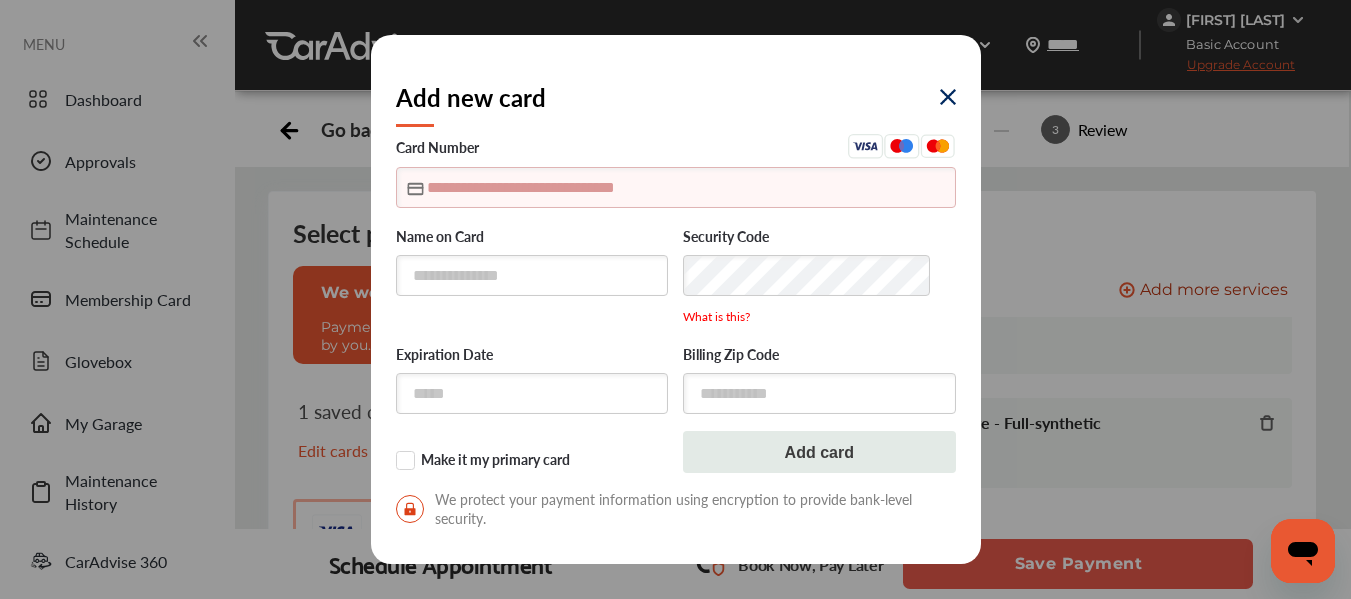 type on "**********" 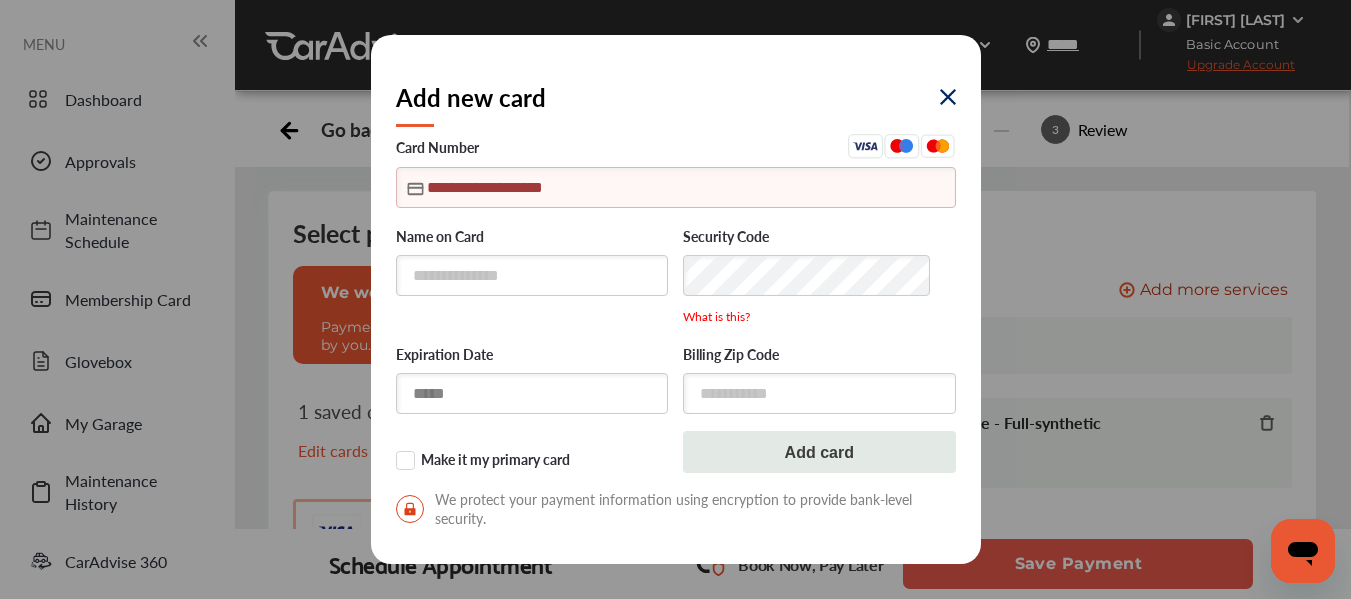 type on "*****" 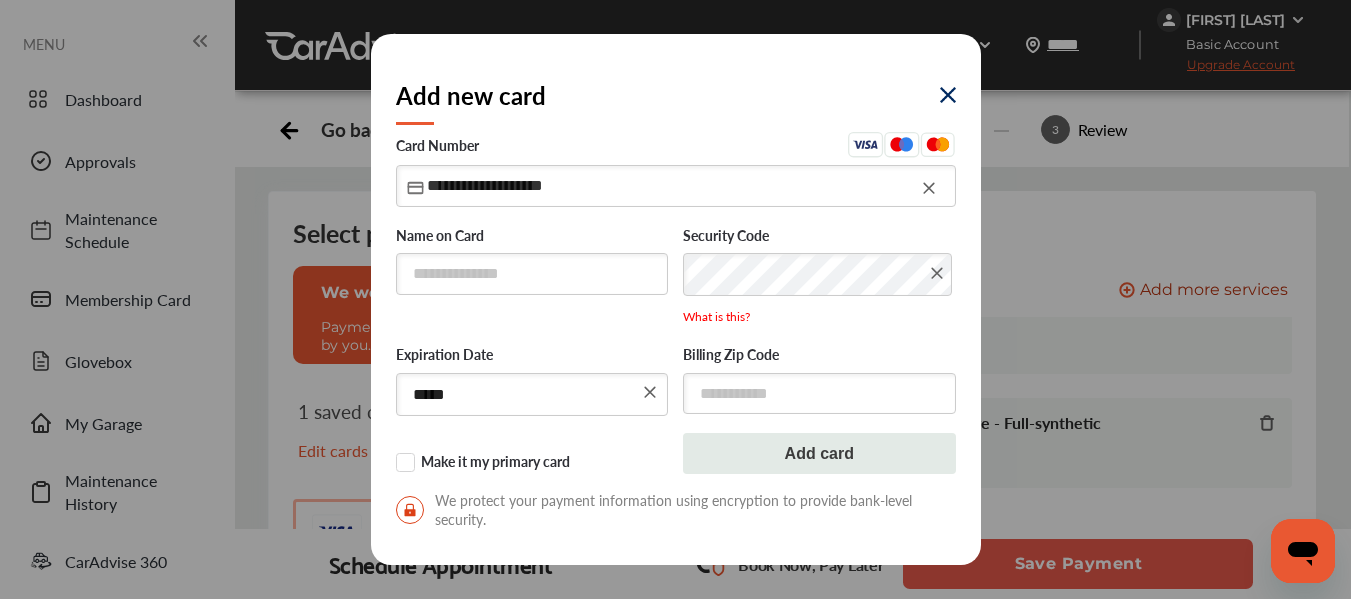 type 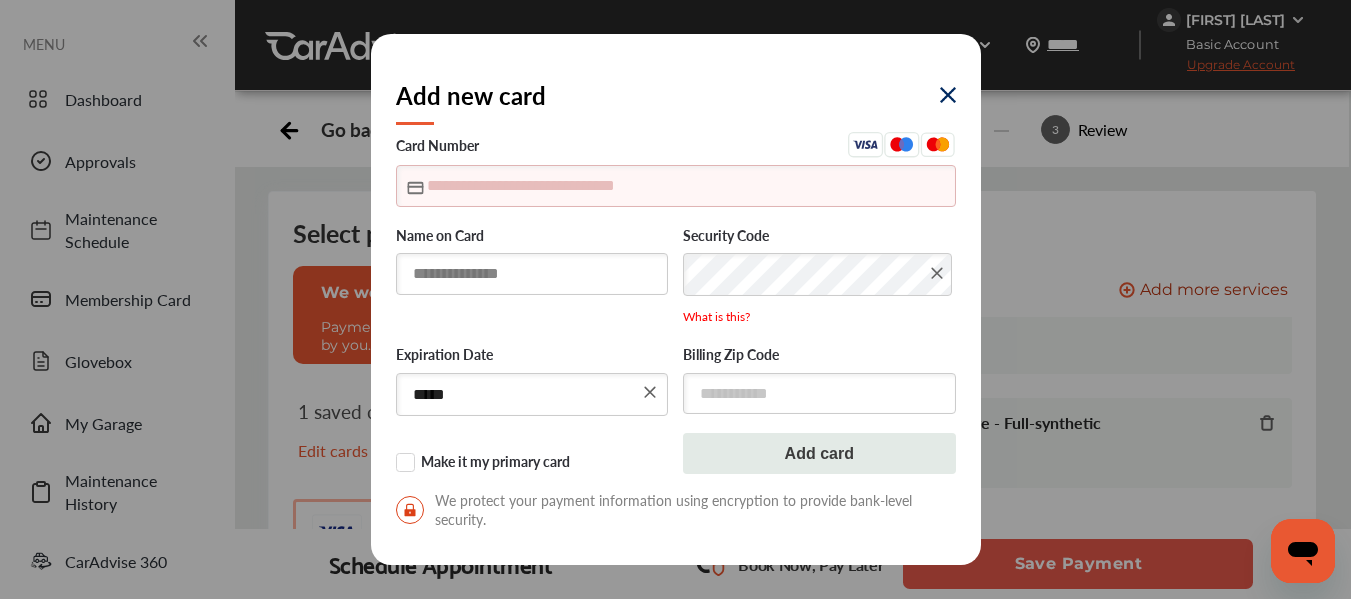 click at bounding box center [532, 273] 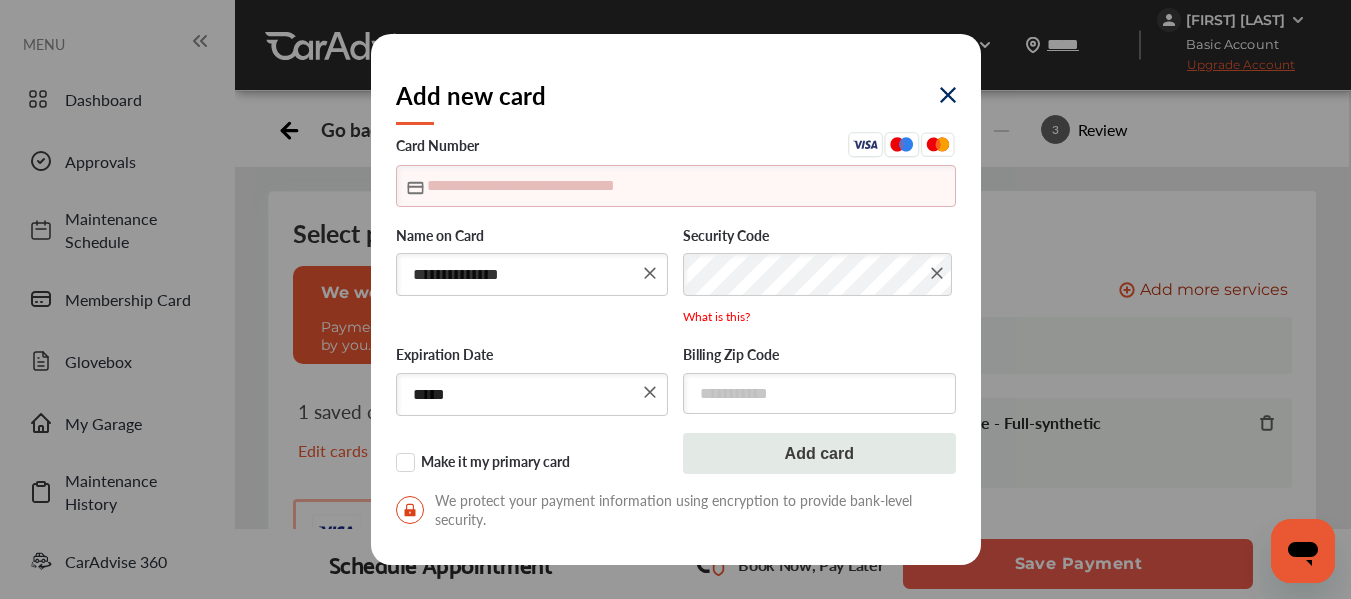 type on "**********" 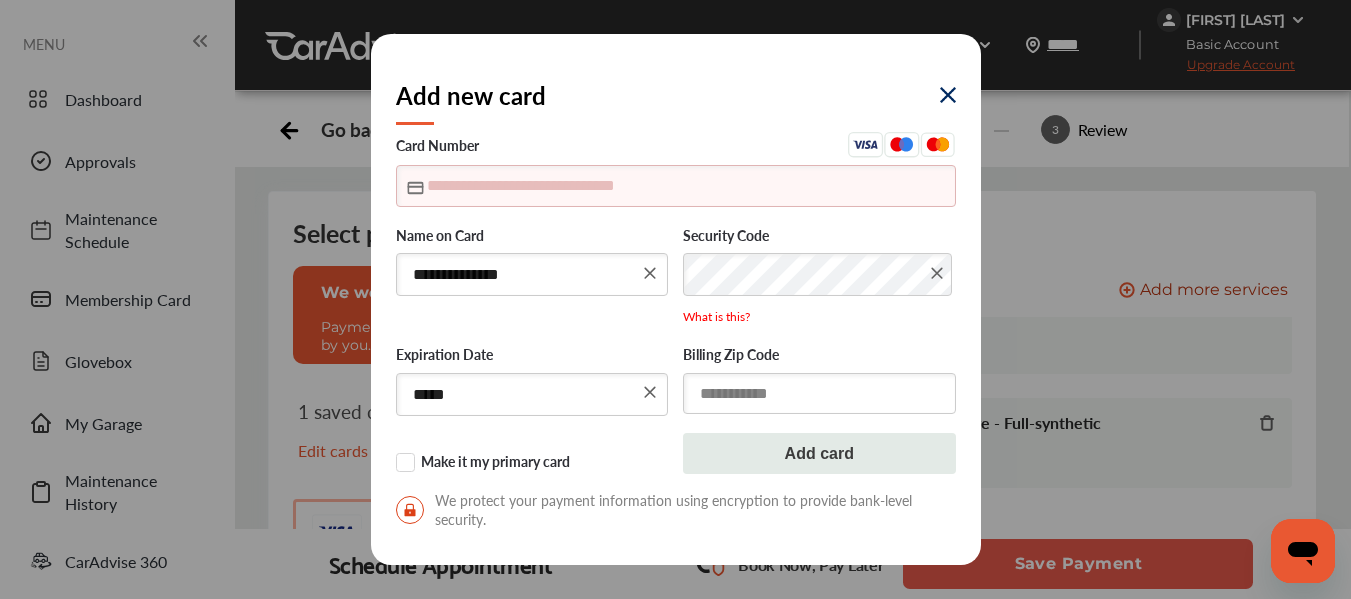 click at bounding box center (819, 393) 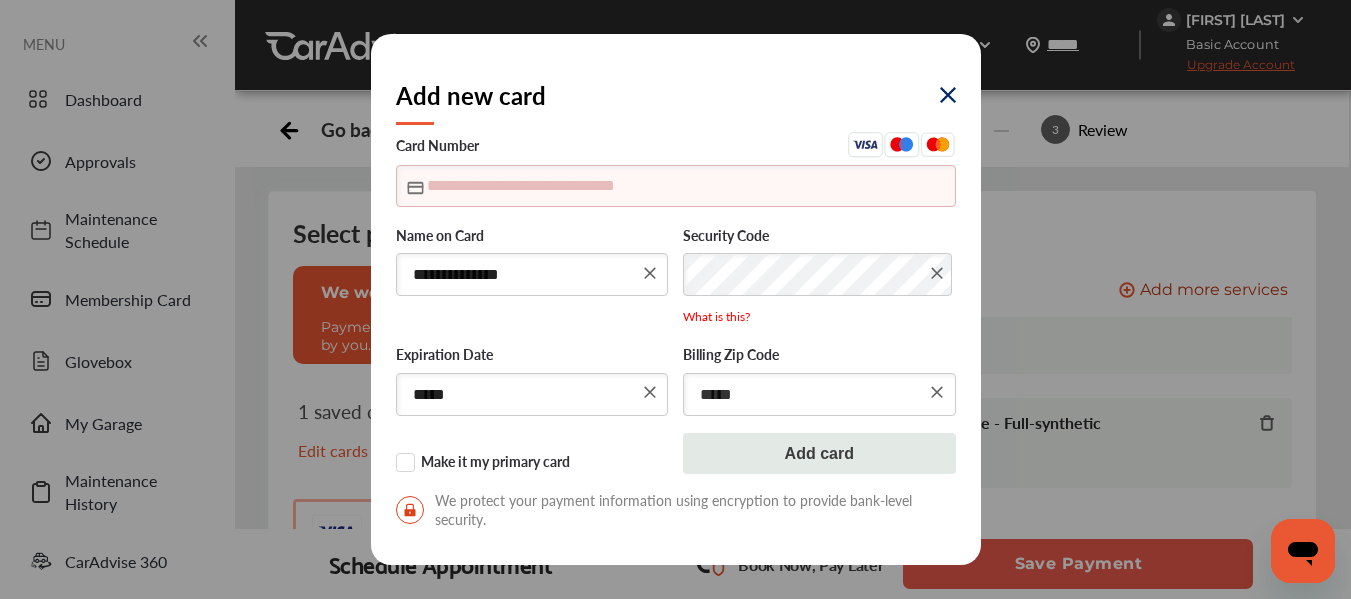 type on "*****" 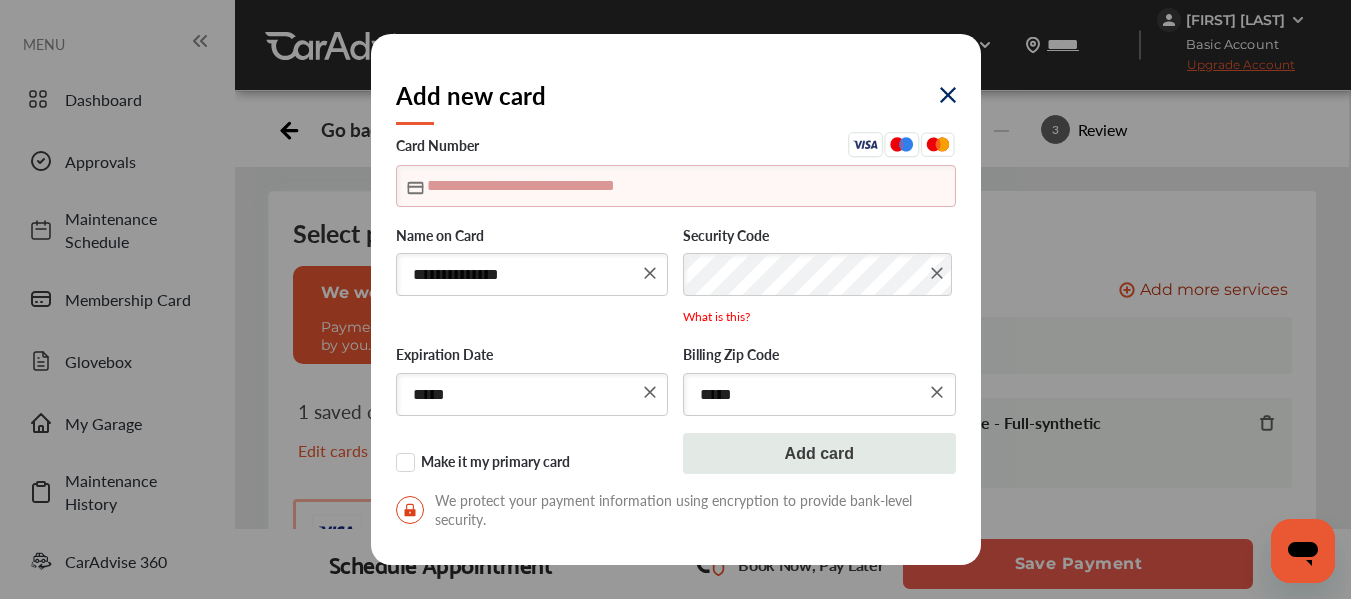 click at bounding box center (676, 185) 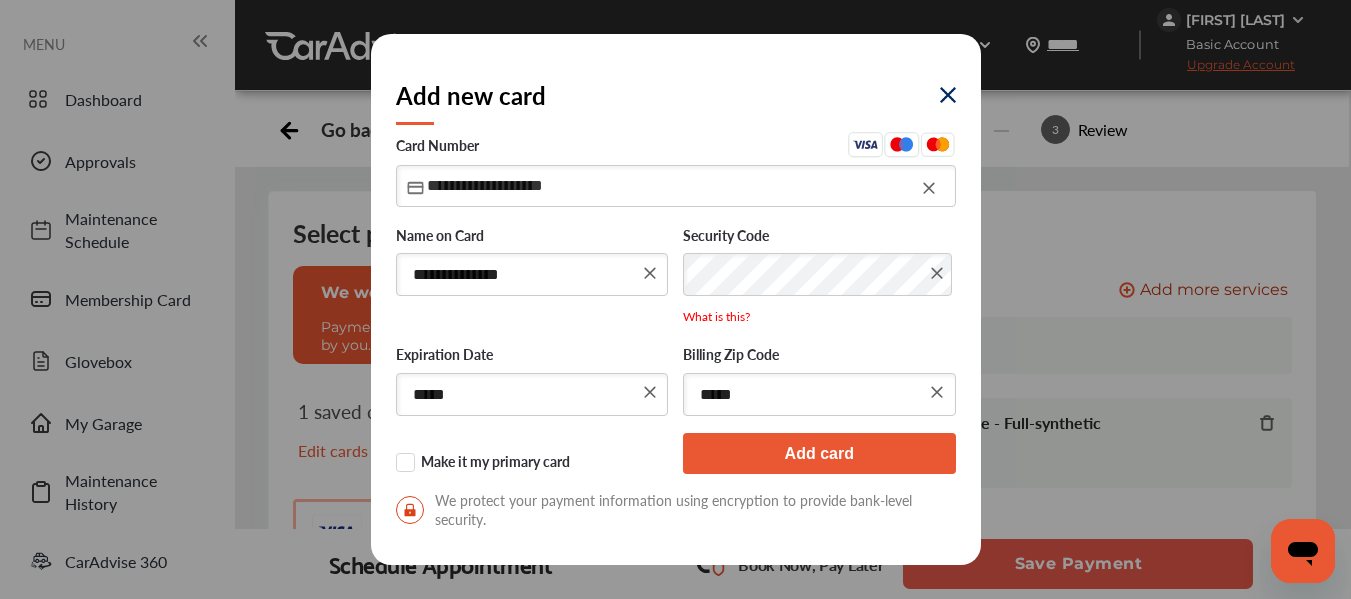 scroll, scrollTop: 400, scrollLeft: 0, axis: vertical 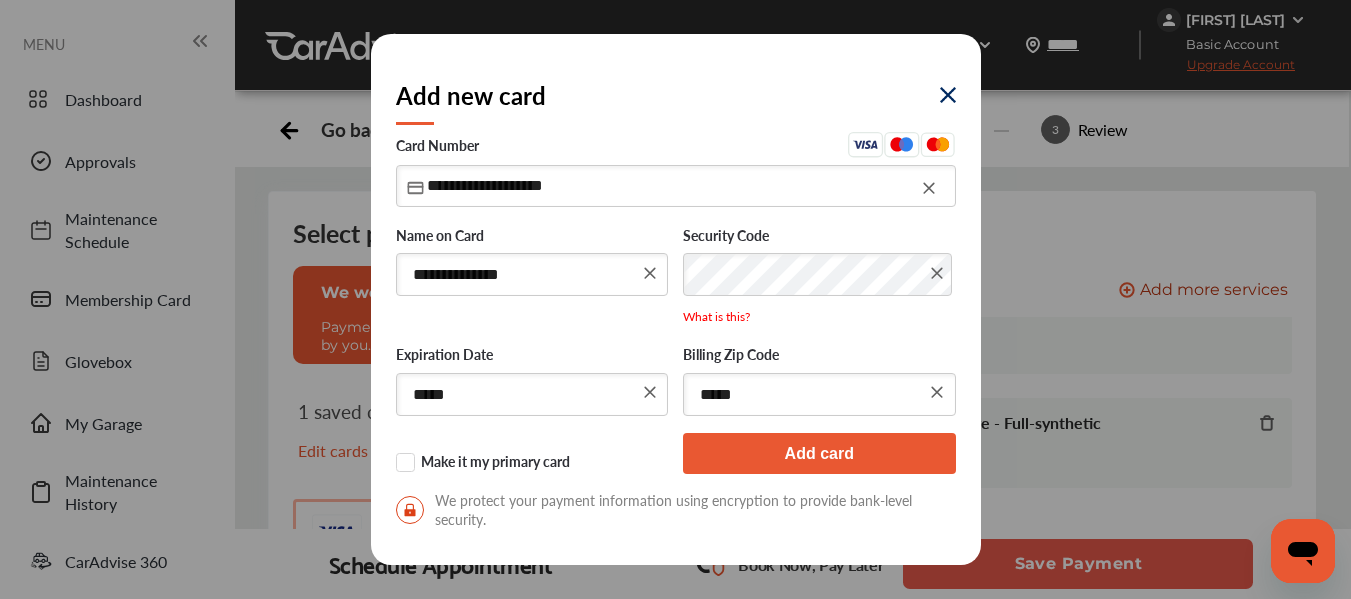 type on "**********" 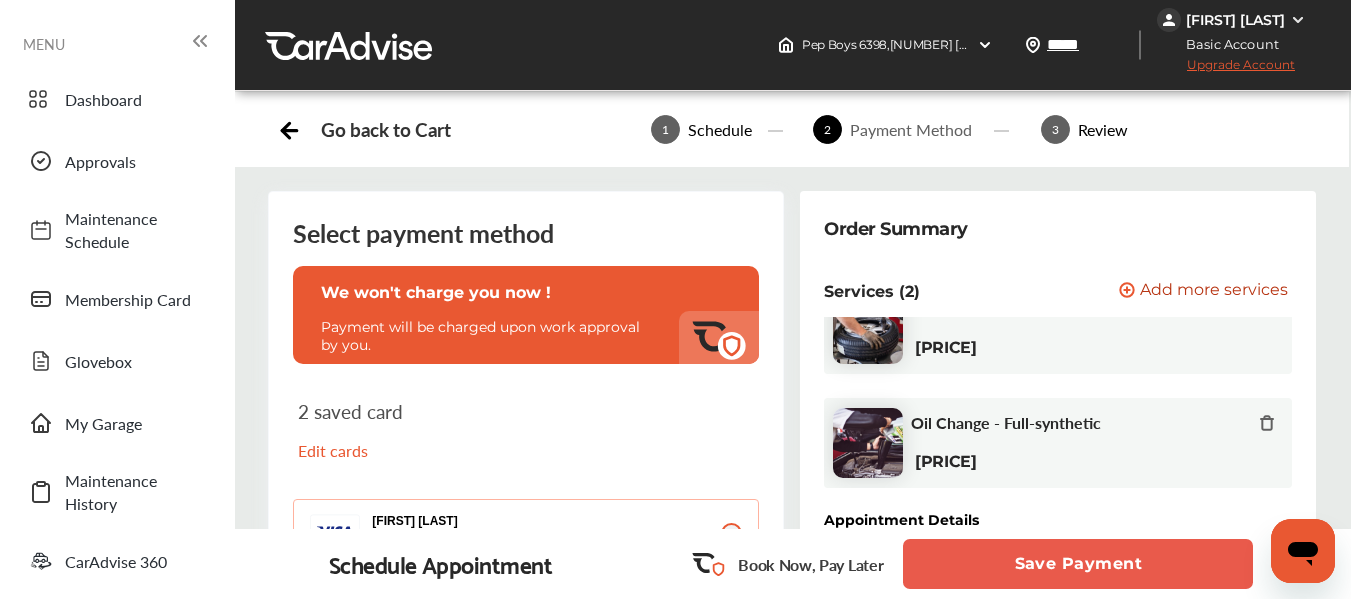 click on "[FIRST] [LAST] [NUMBER] [NUMBER]" at bounding box center [526, 533] 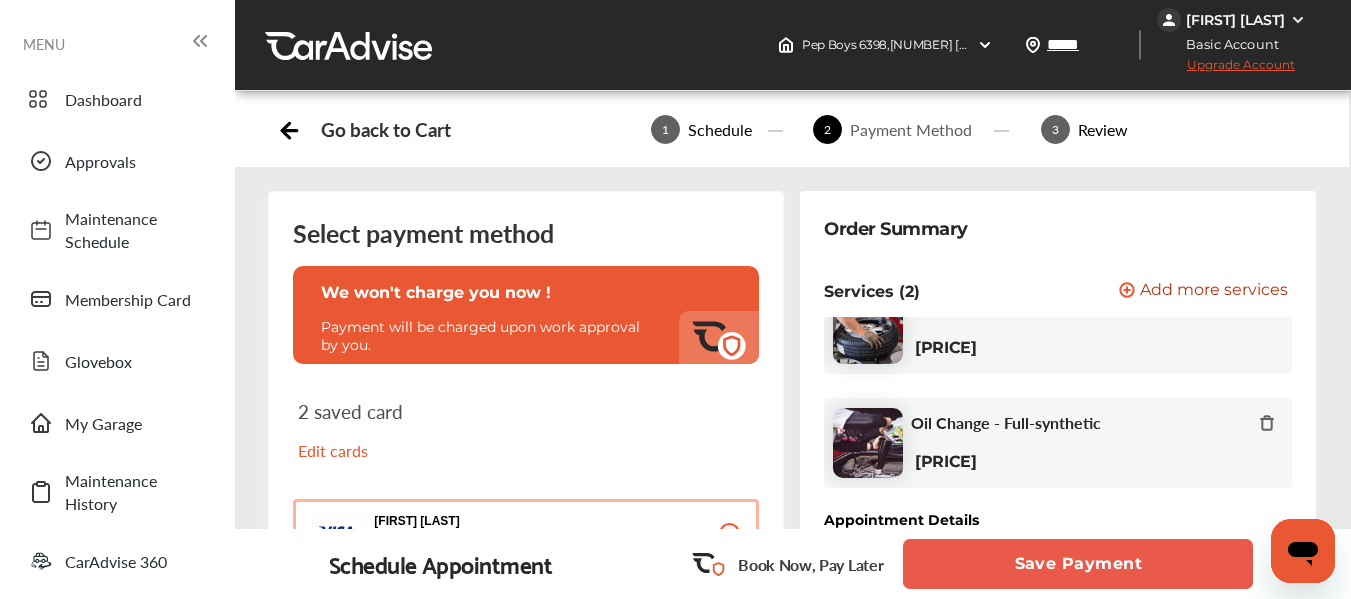scroll, scrollTop: 300, scrollLeft: 0, axis: vertical 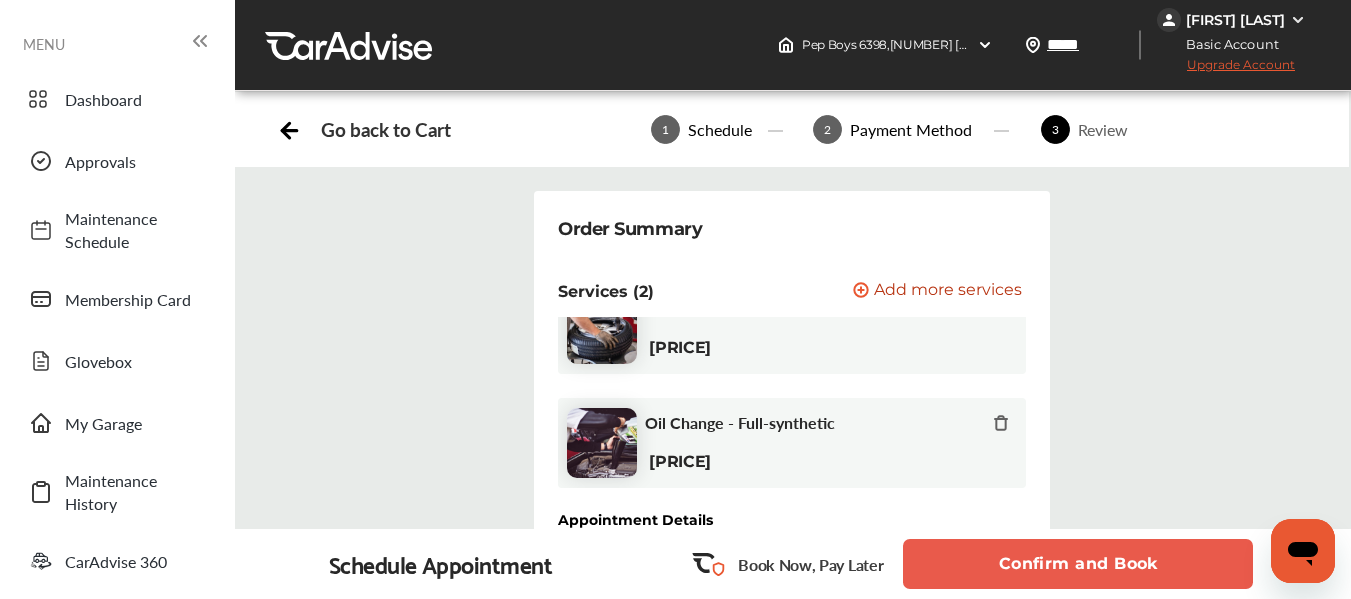 click on "Confirm and Book" at bounding box center (1078, 564) 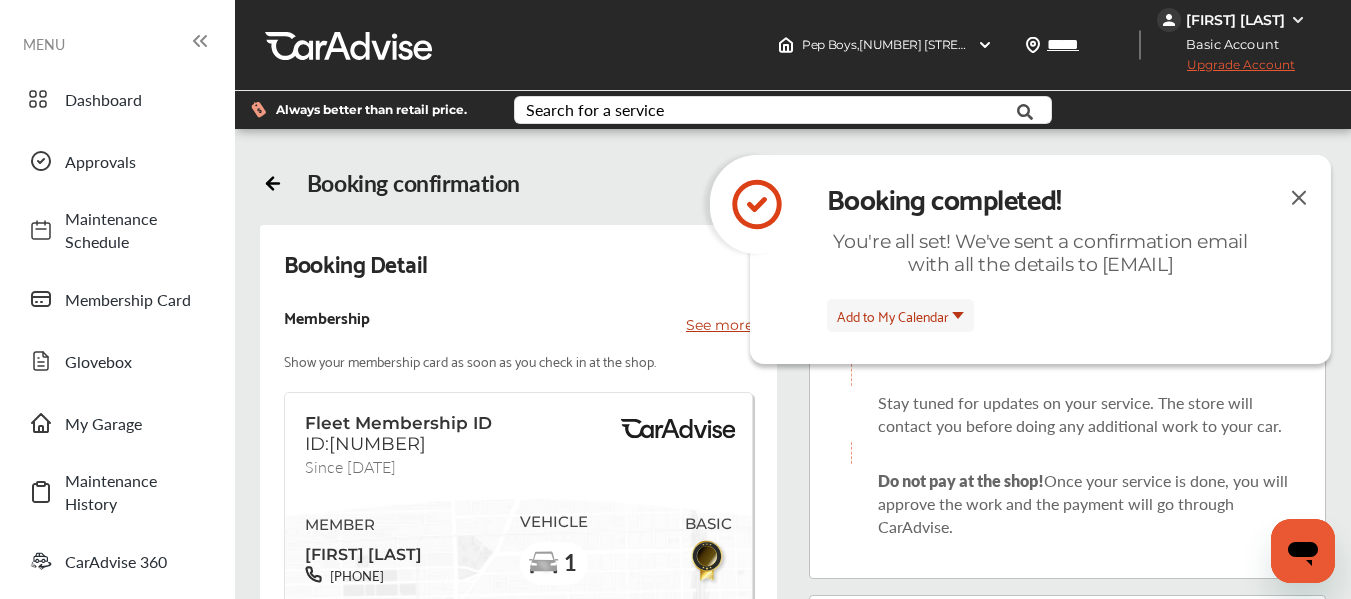 scroll, scrollTop: 200, scrollLeft: 0, axis: vertical 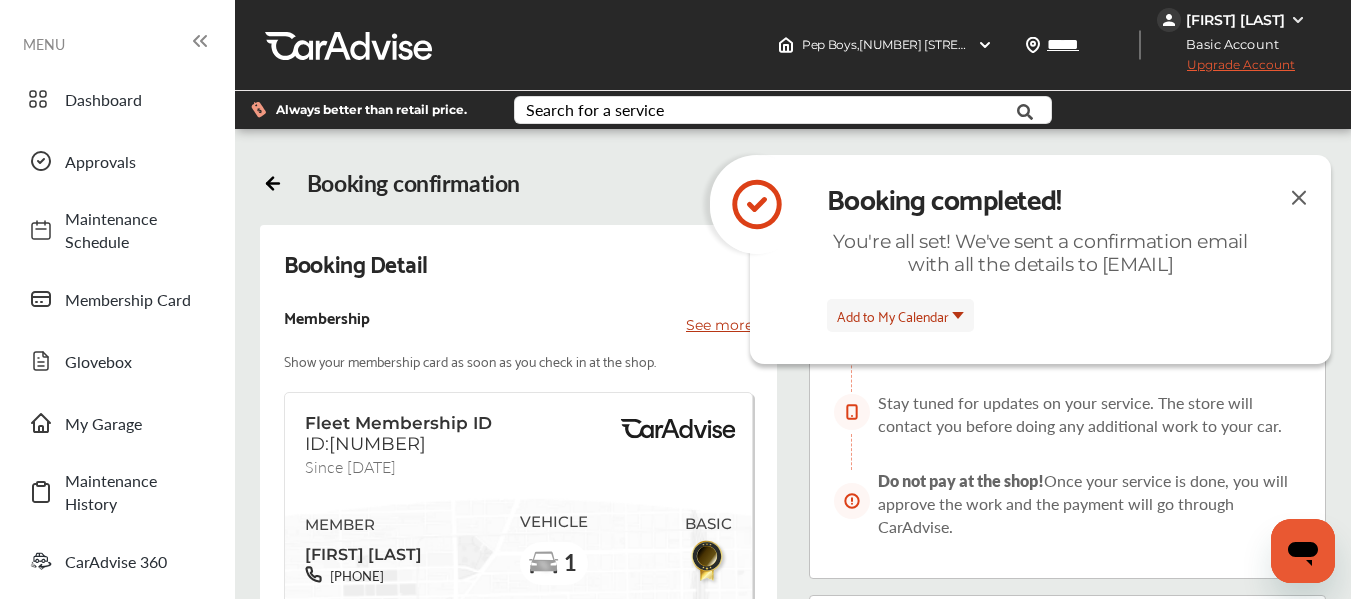 click at bounding box center [519, 646] 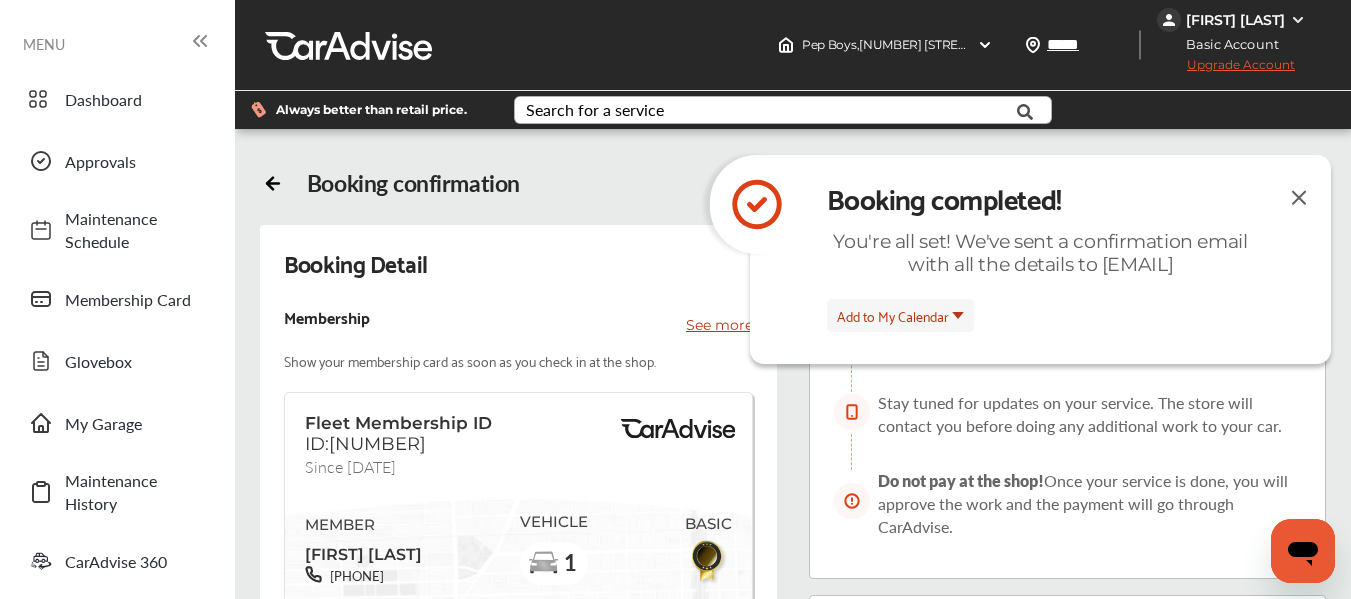scroll, scrollTop: 0, scrollLeft: 0, axis: both 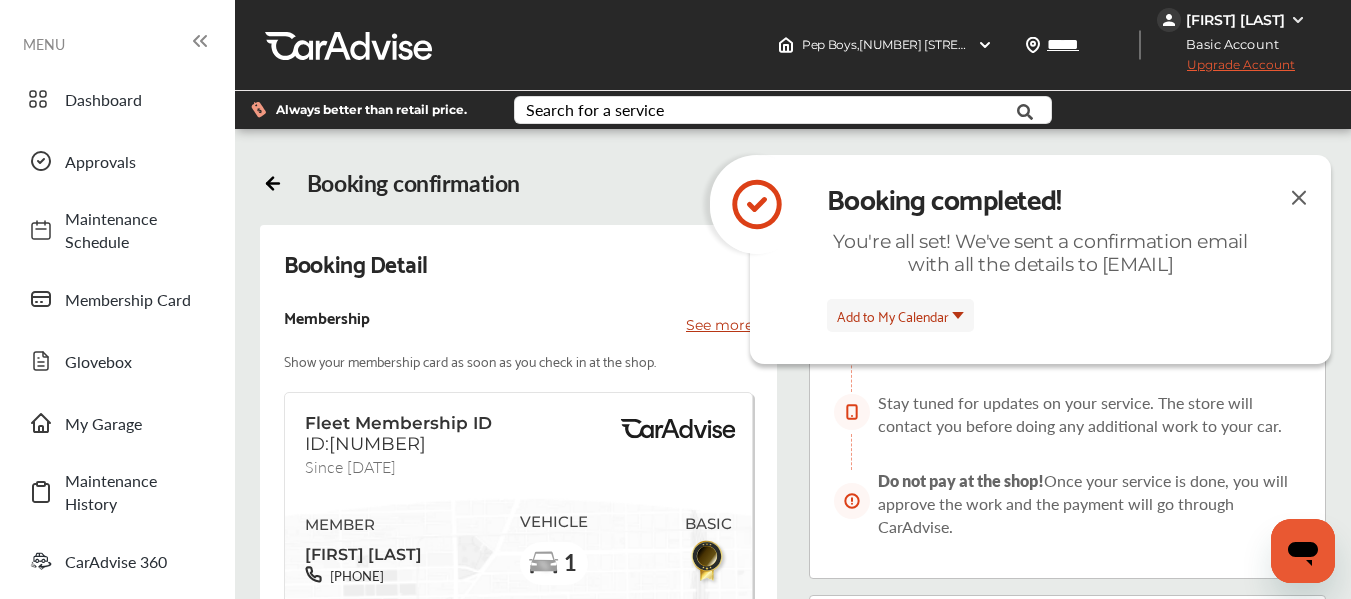 click at bounding box center [1299, 197] 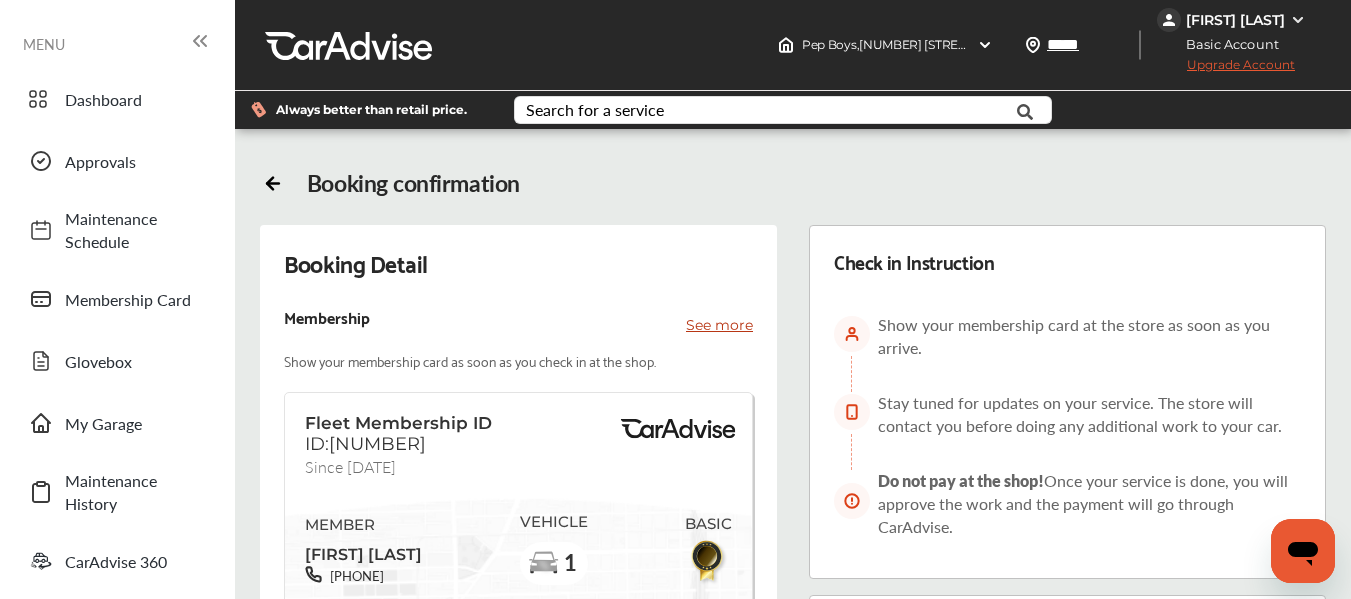 scroll, scrollTop: 0, scrollLeft: 0, axis: both 